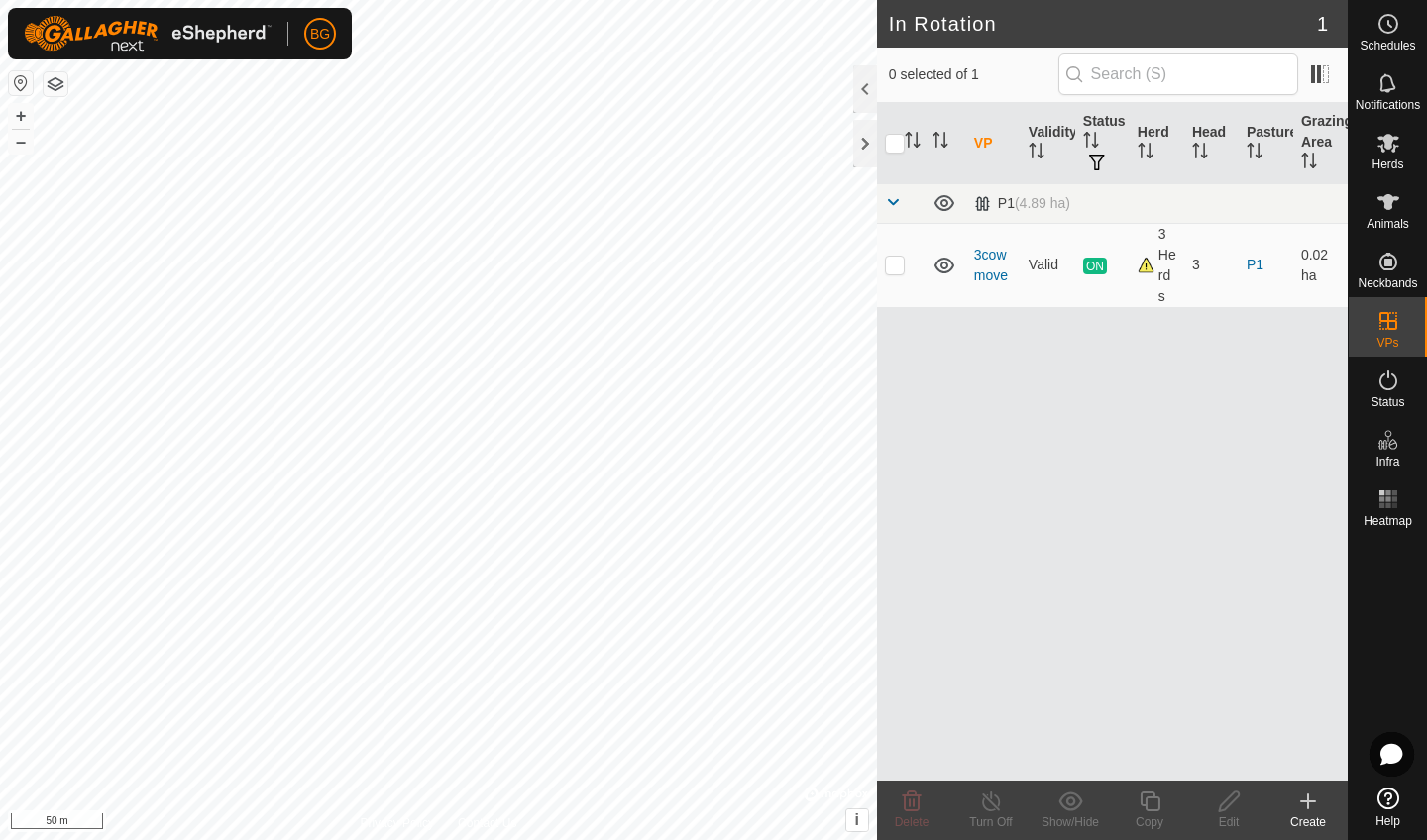 scroll, scrollTop: 0, scrollLeft: 0, axis: both 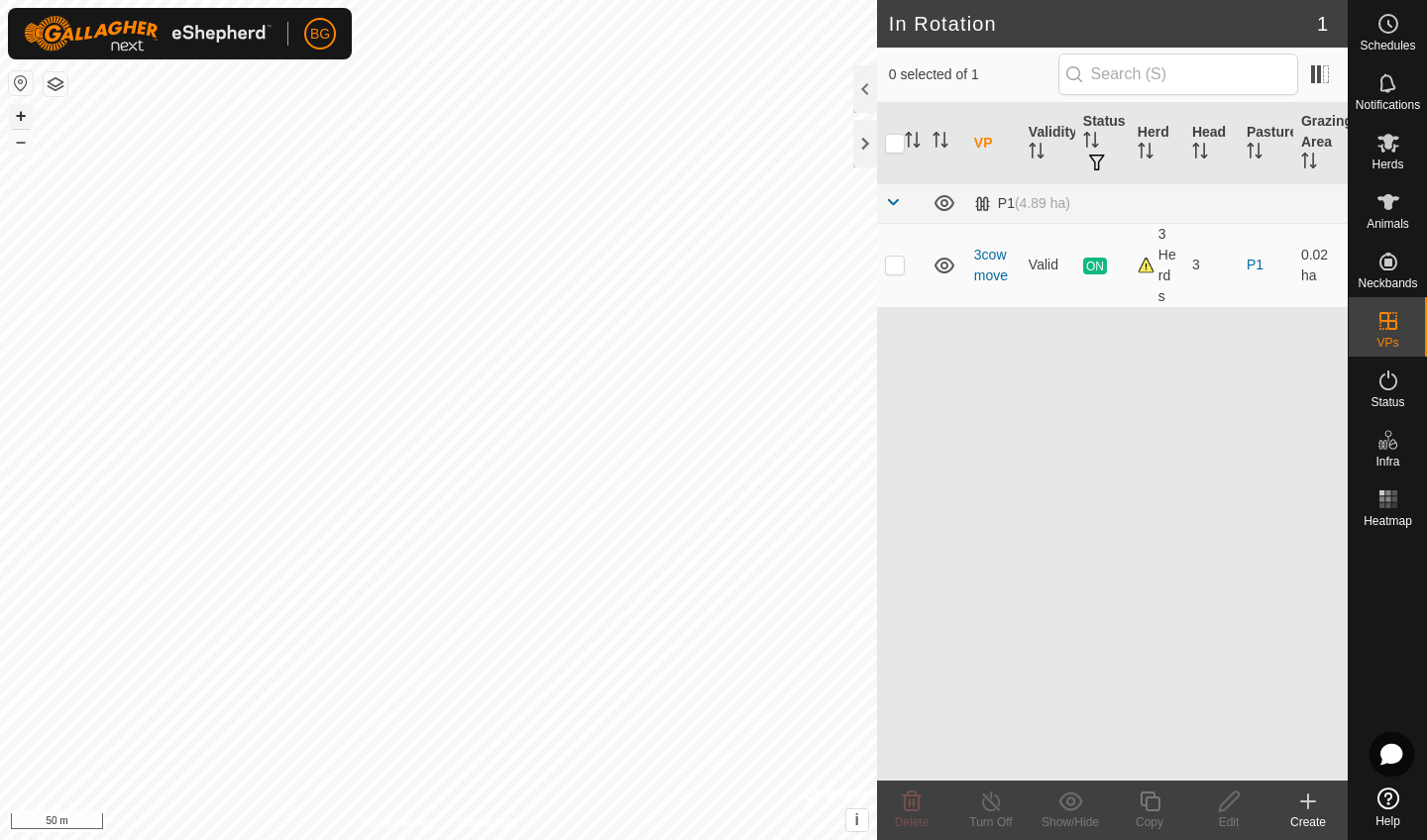 click on "+" at bounding box center (21, 116) 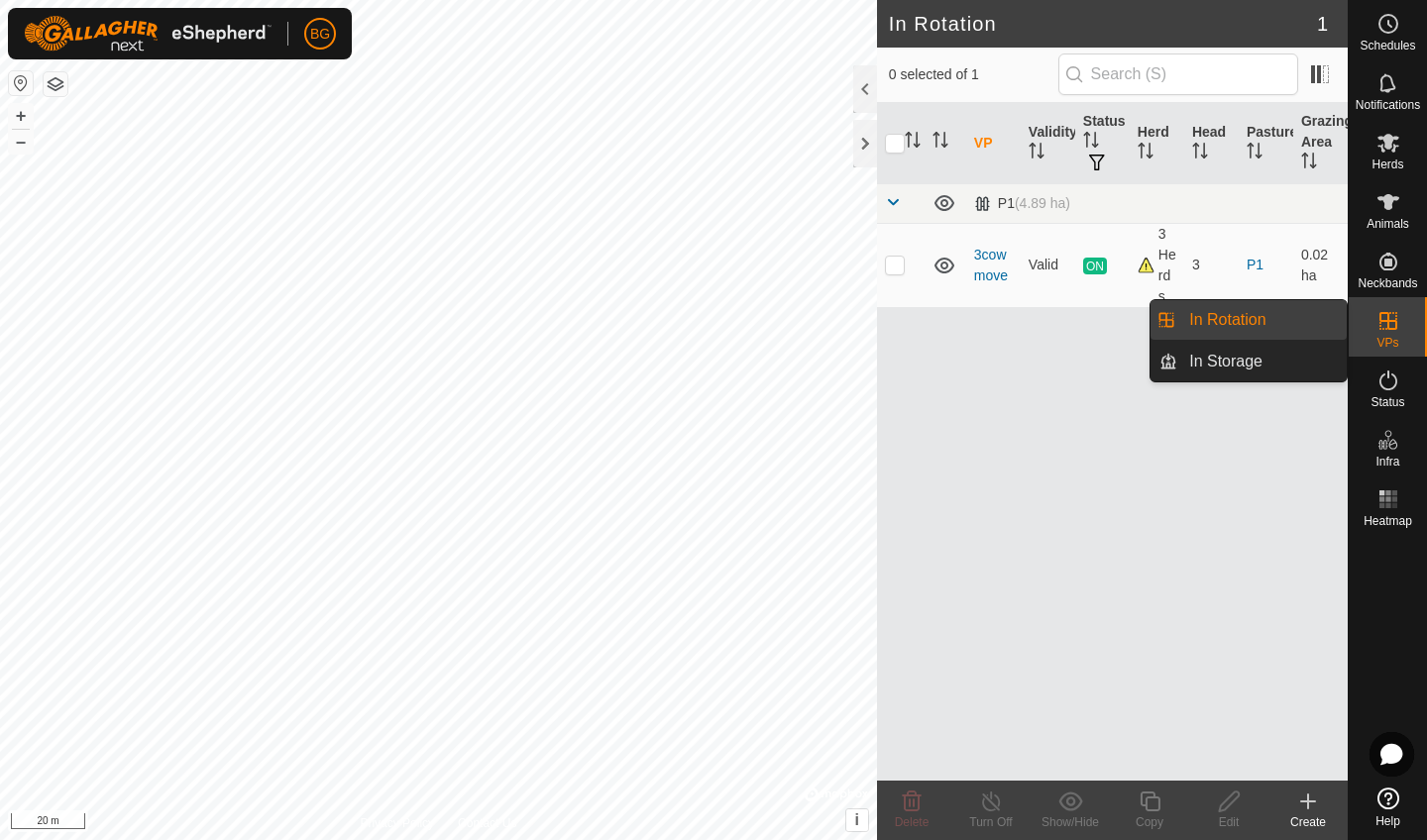 click 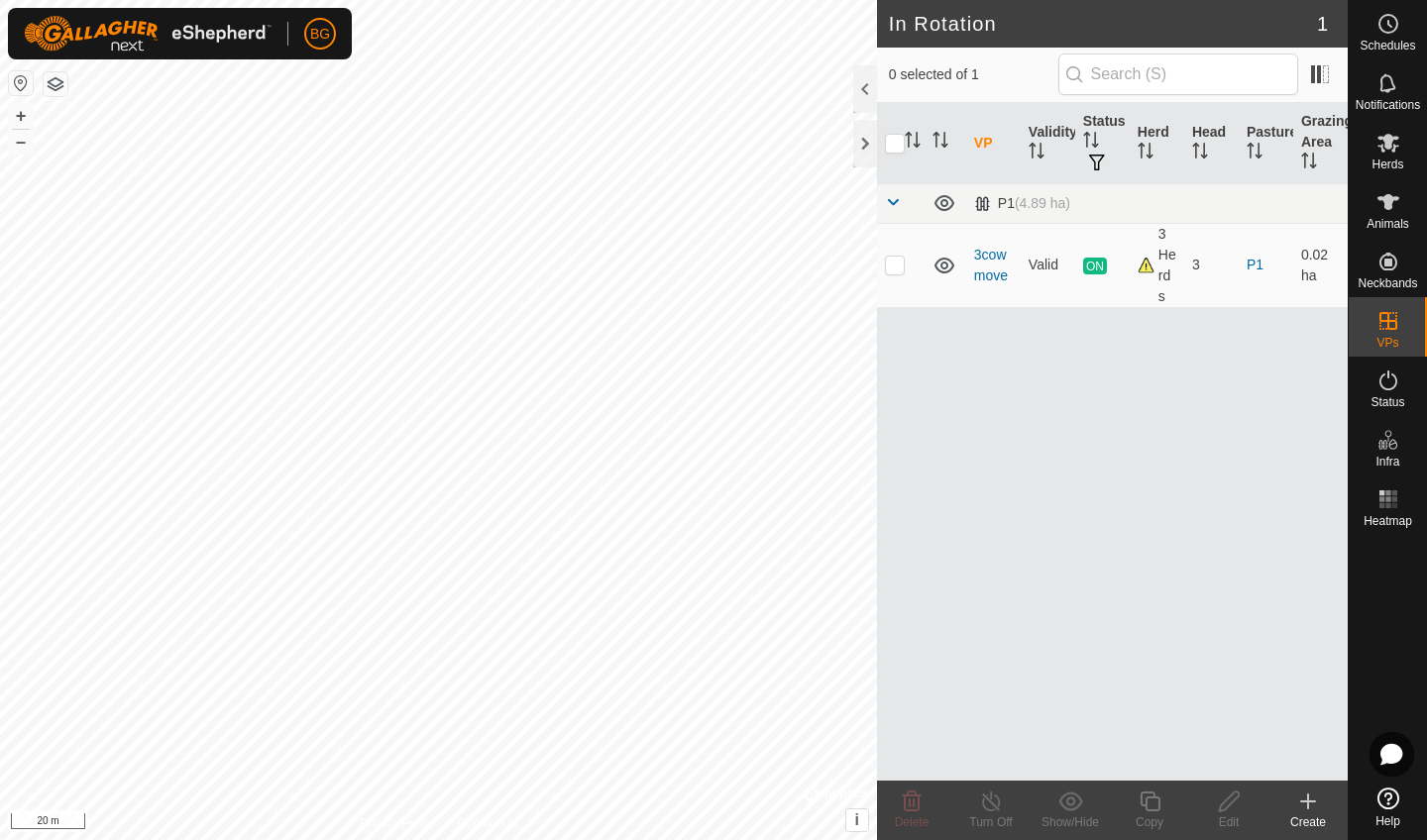 click 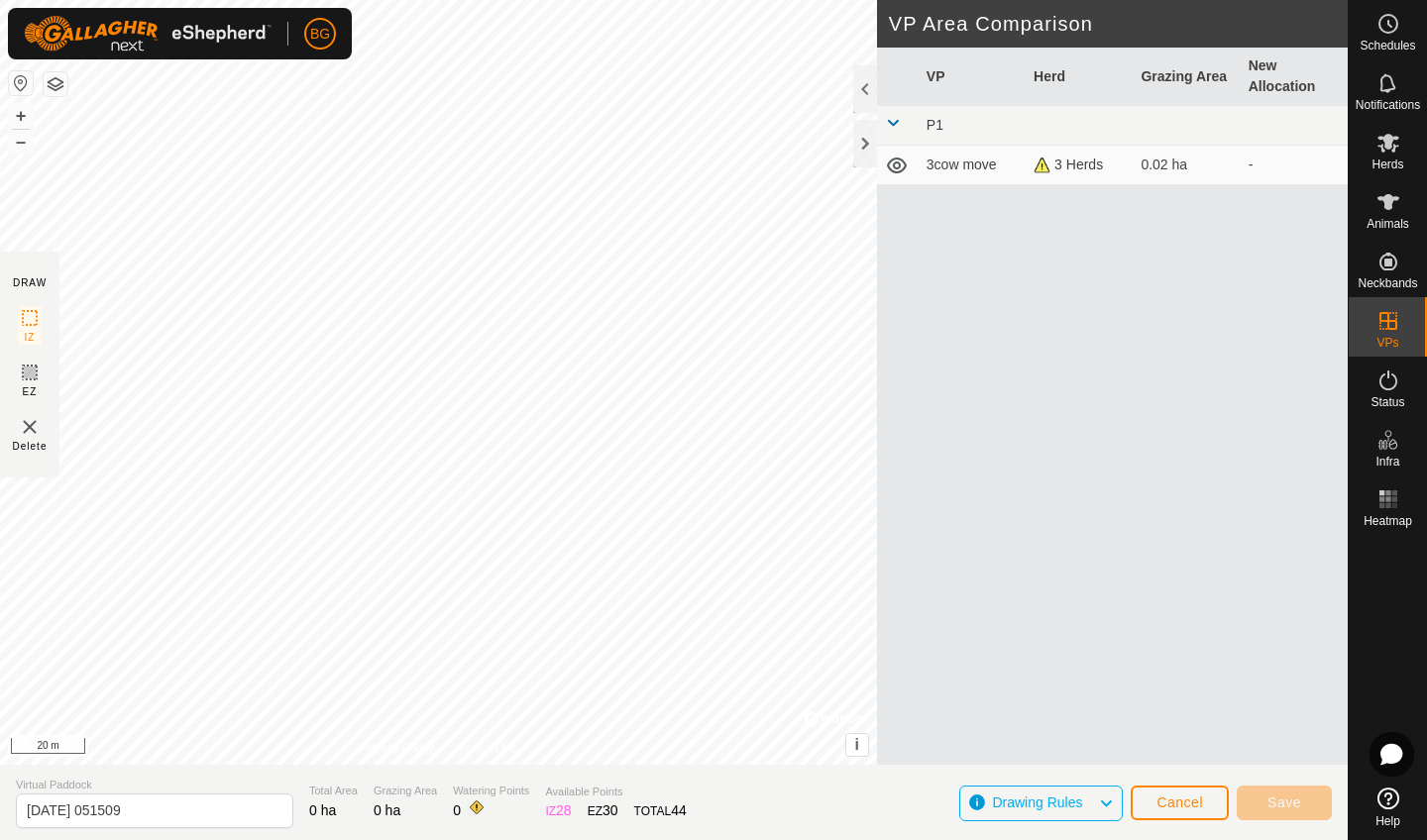 click on "Cancel" 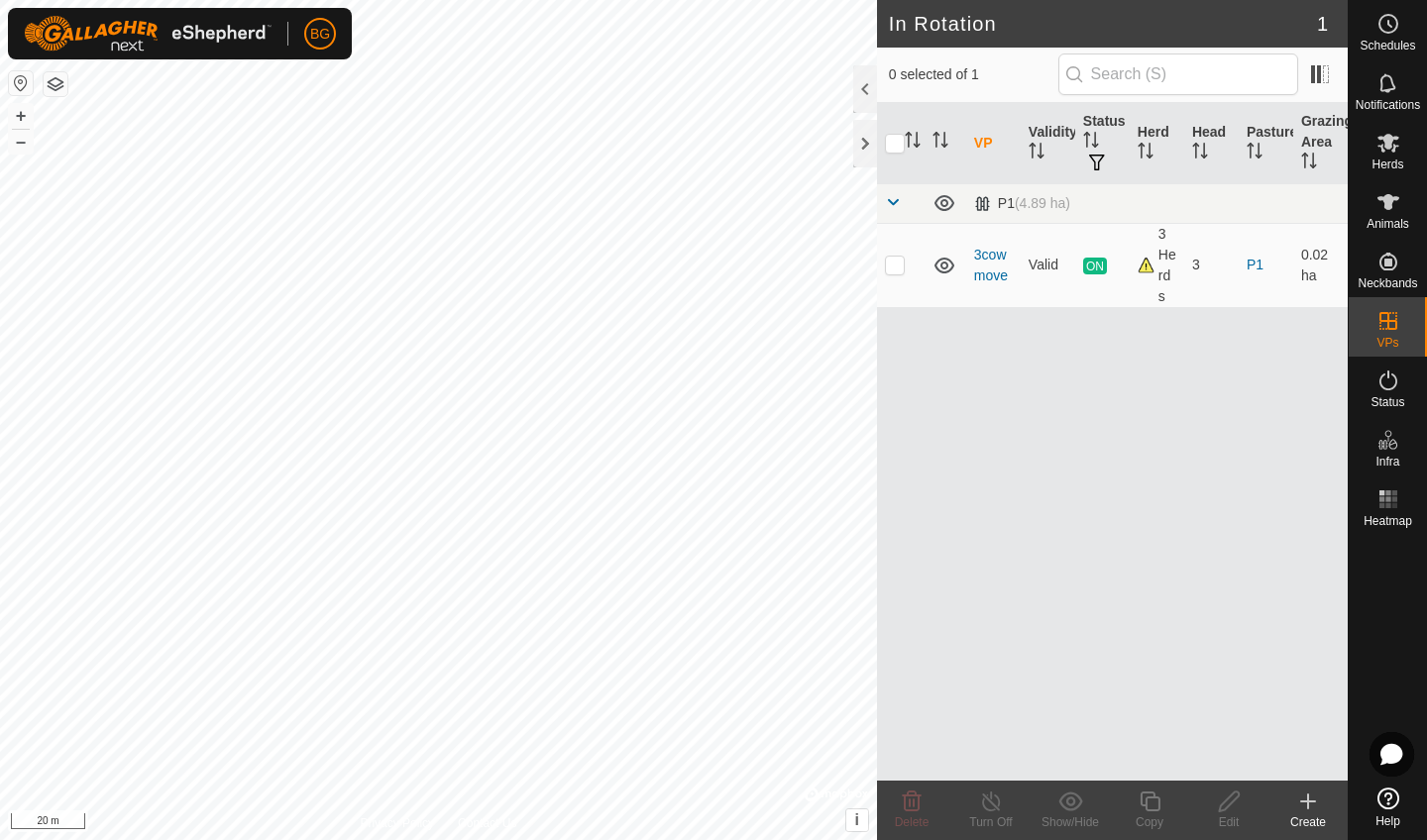 click 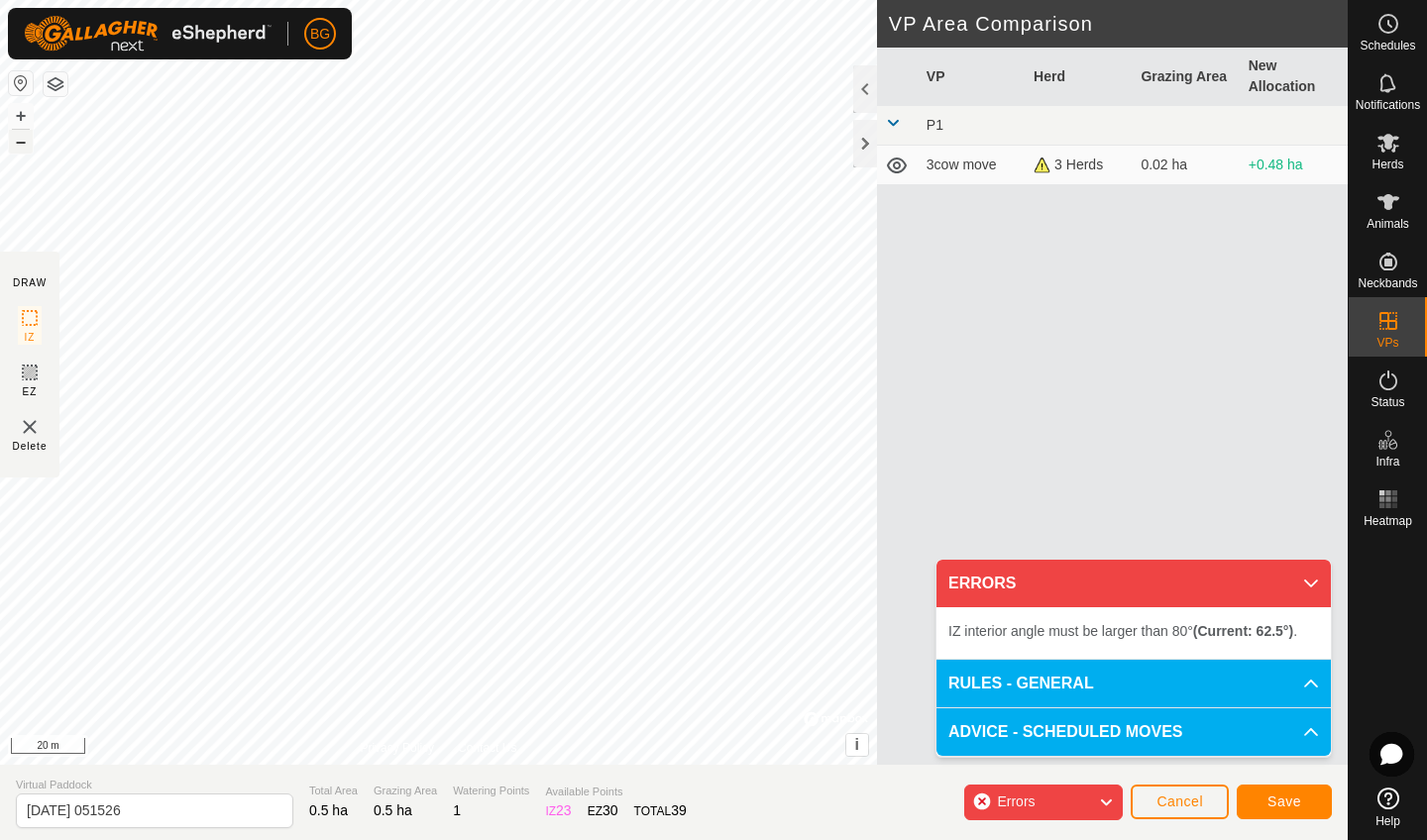 click on "–" at bounding box center [21, 142] 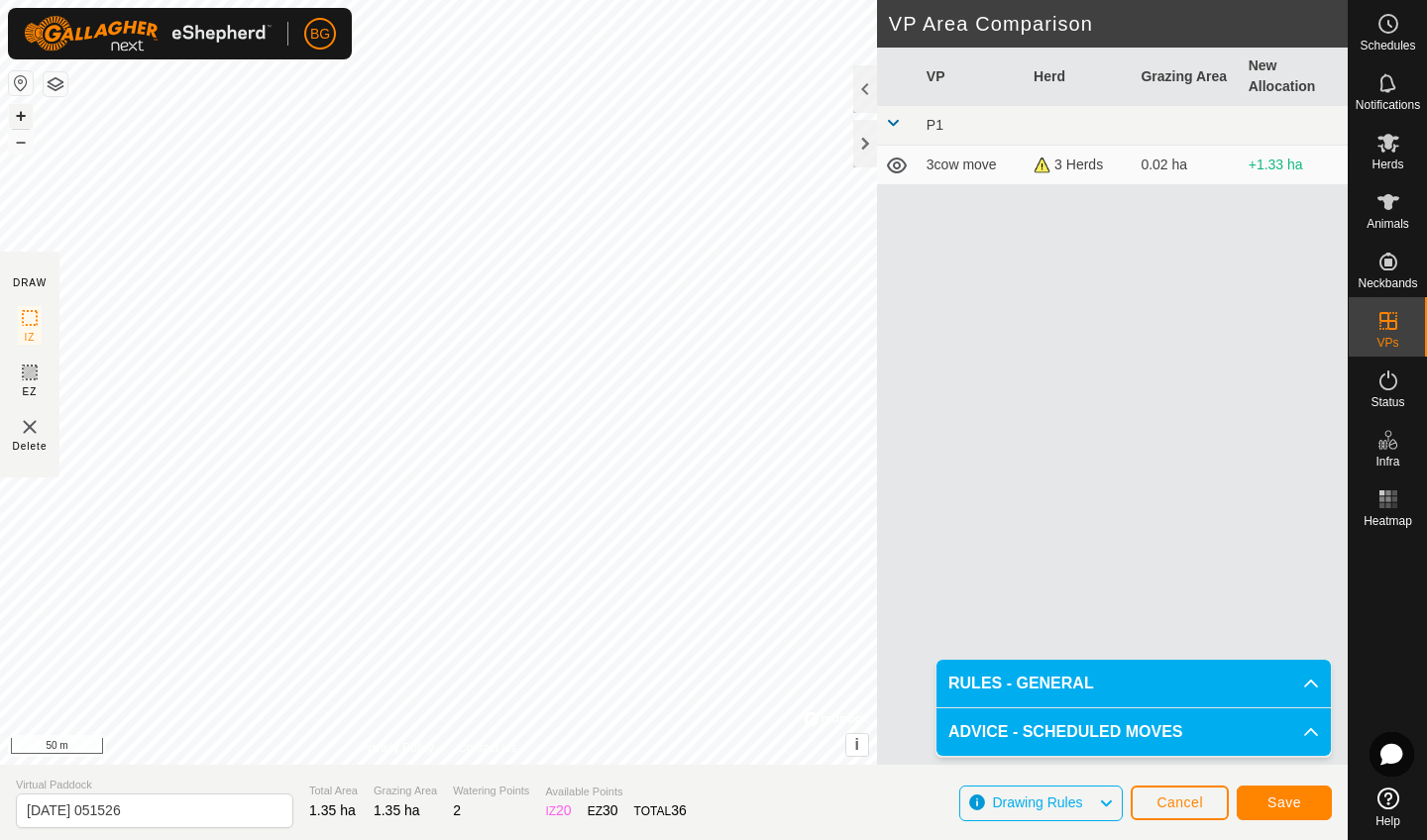 click on "+" at bounding box center [21, 116] 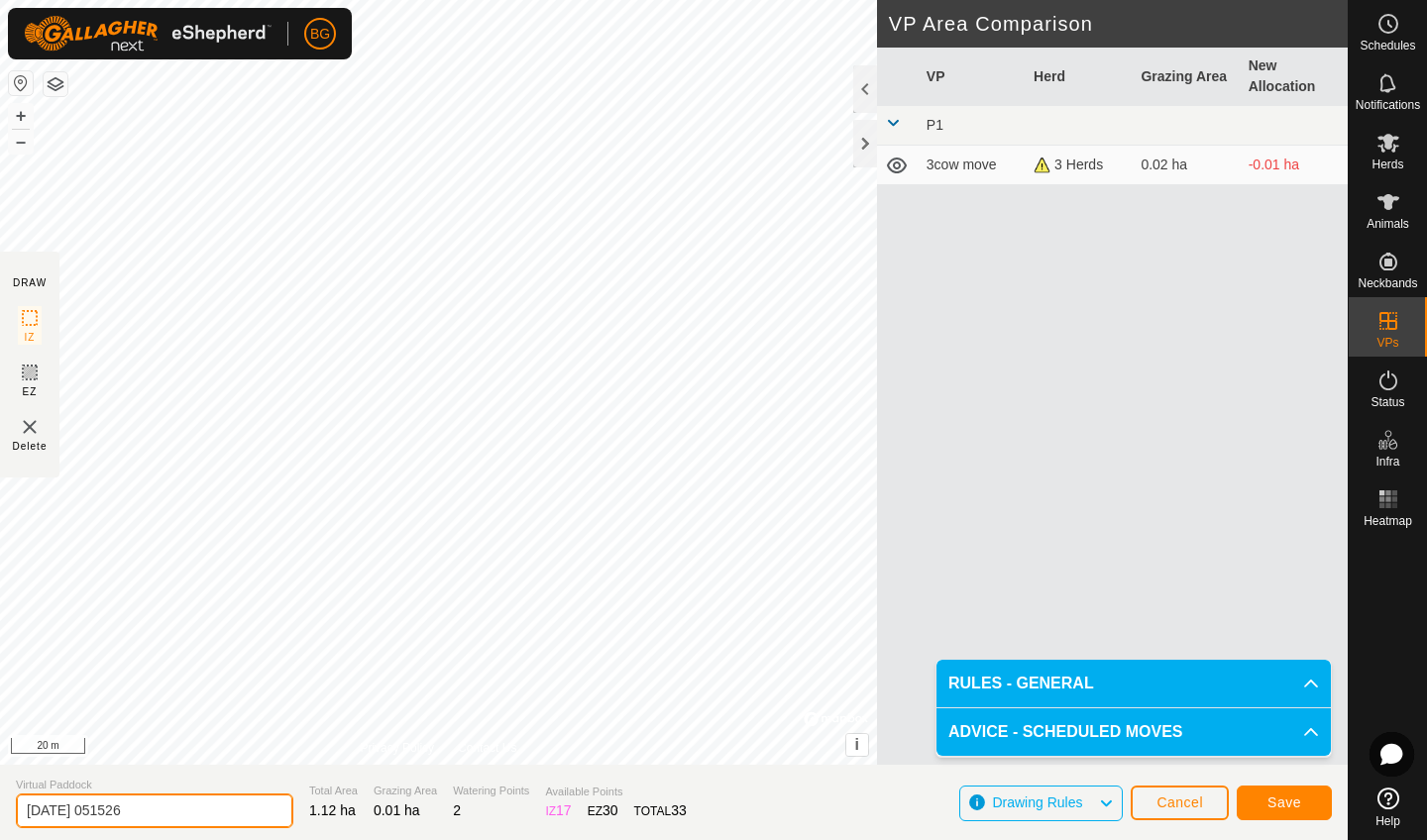 click on "[DATE] 051526" 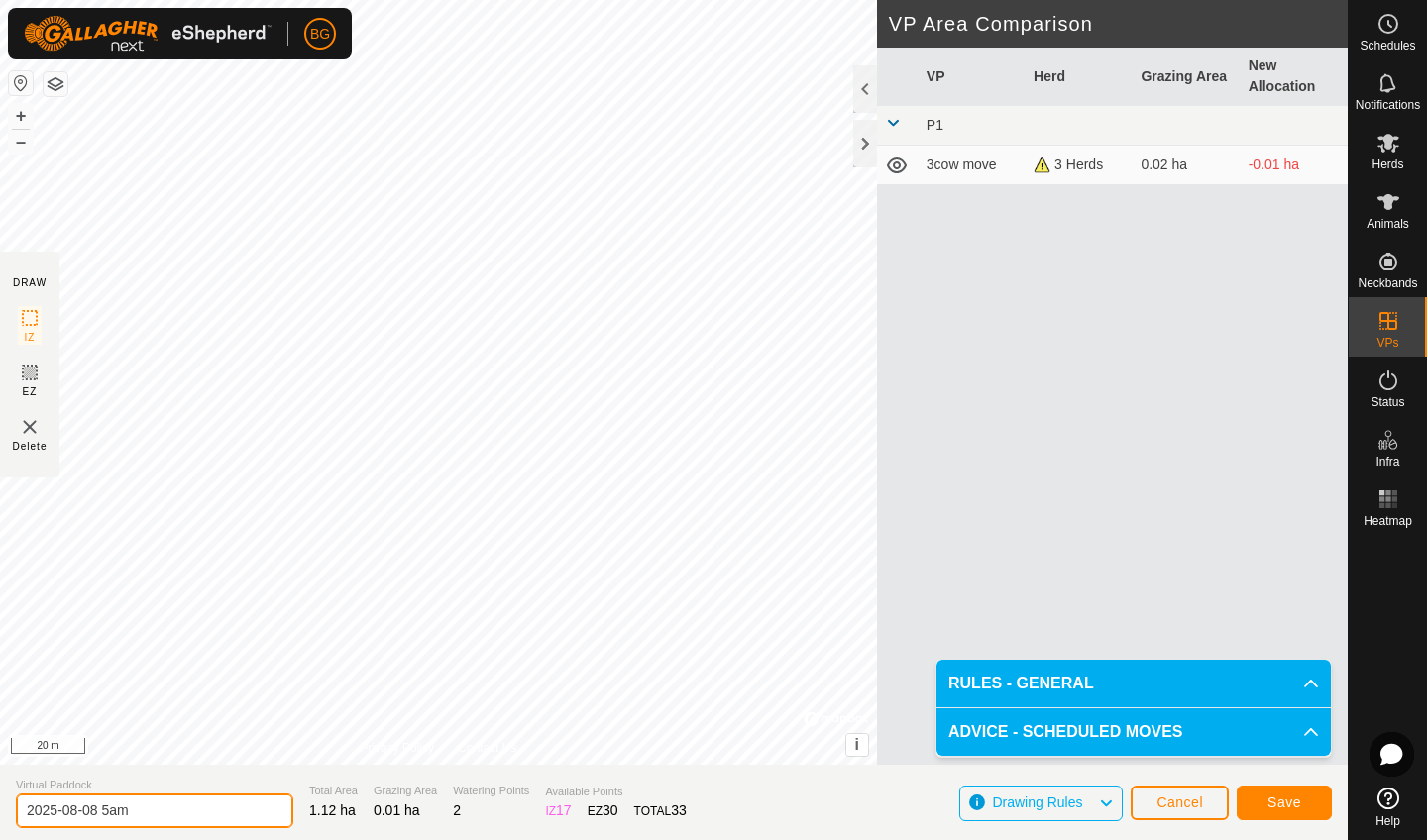 type on "2025-08-08 5am" 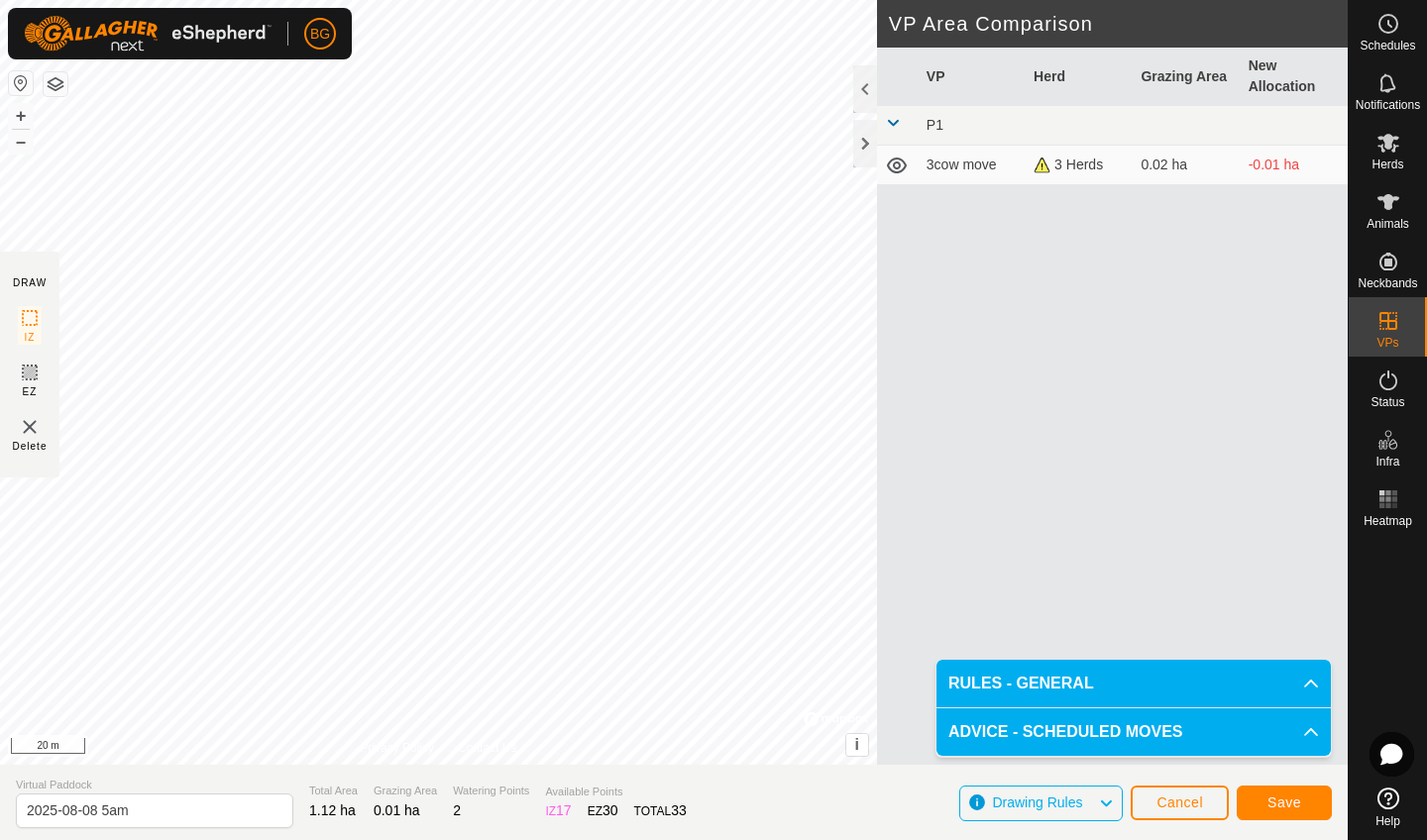click on "Save" 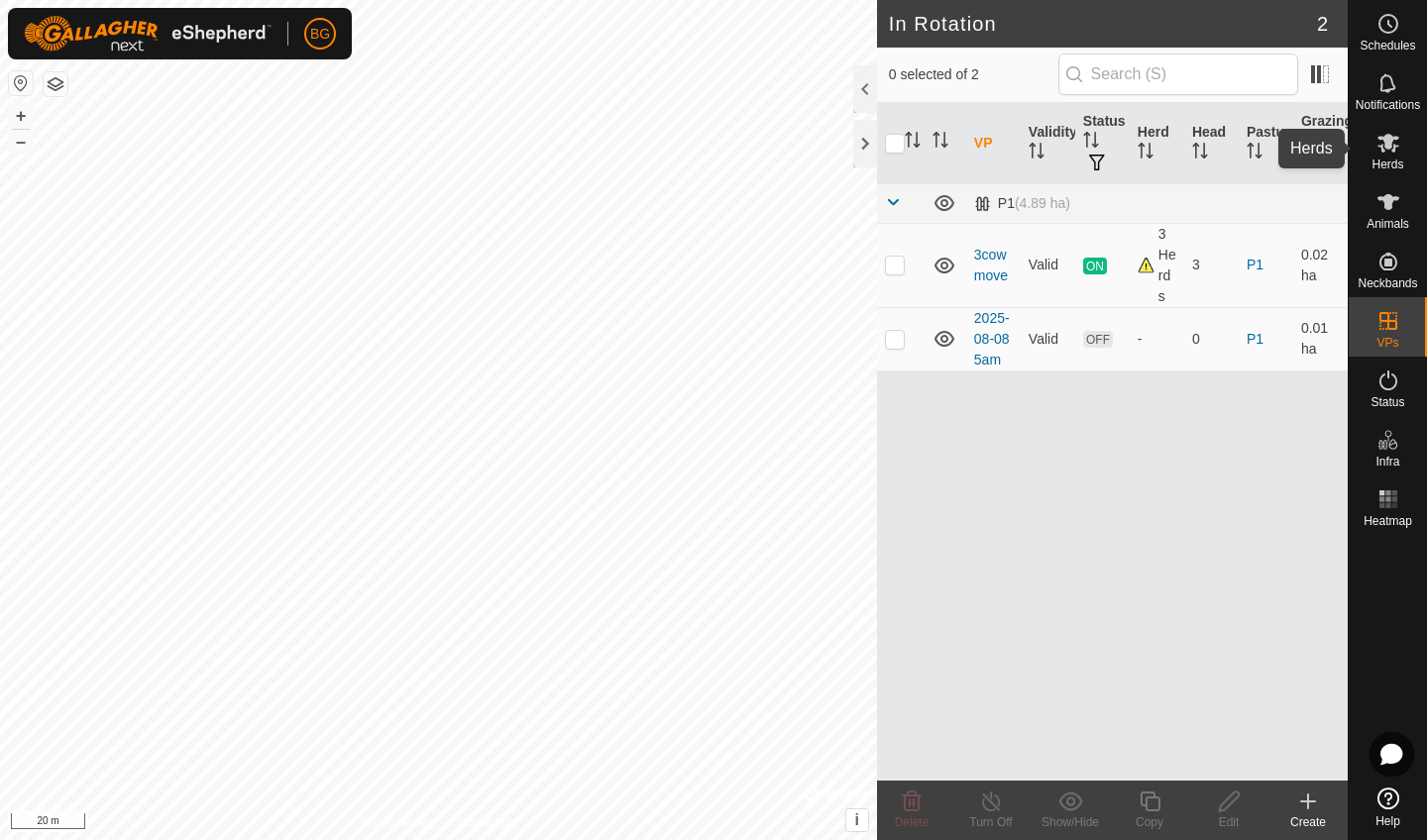 click on "Herds" at bounding box center (1387, 164) 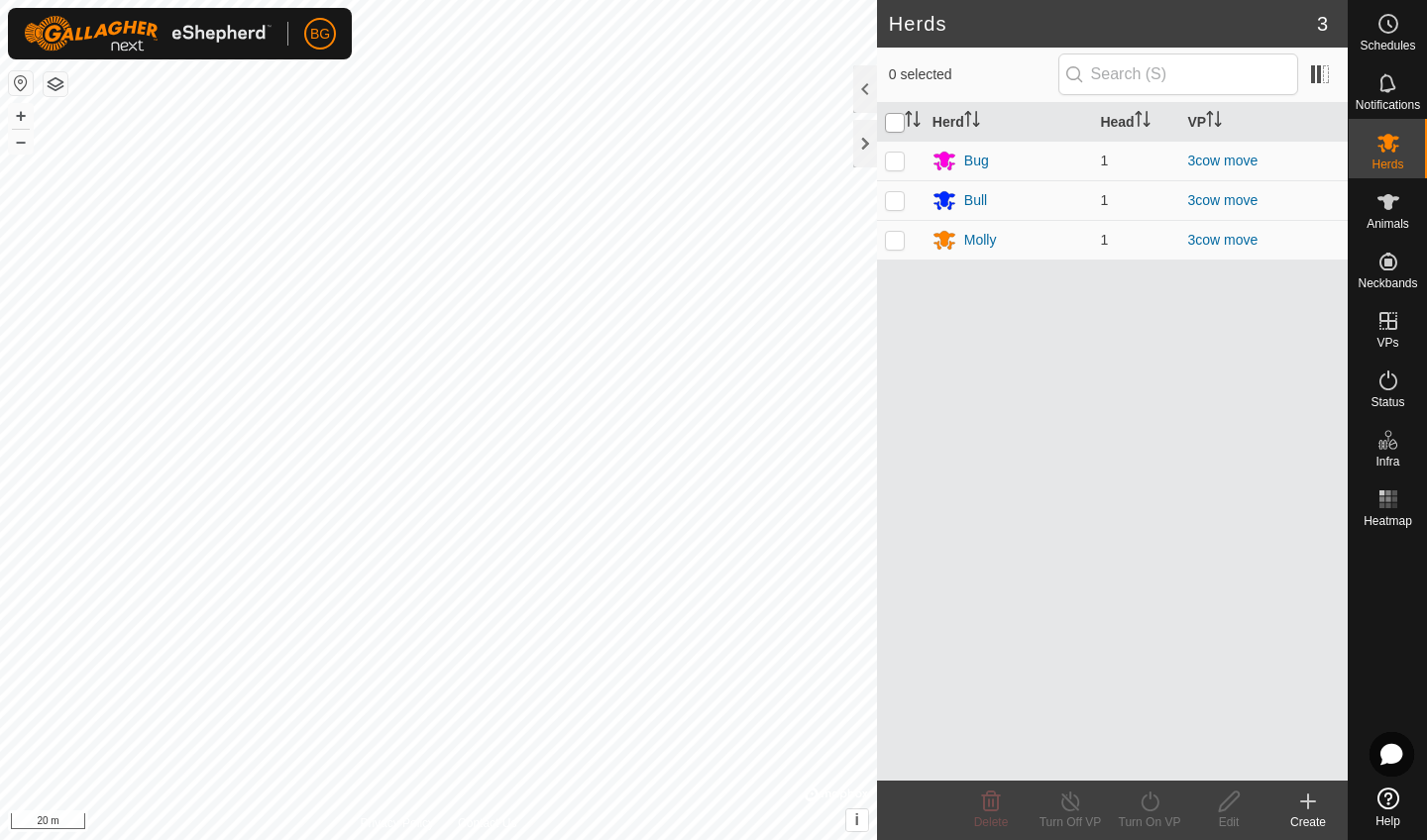 click at bounding box center (895, 123) 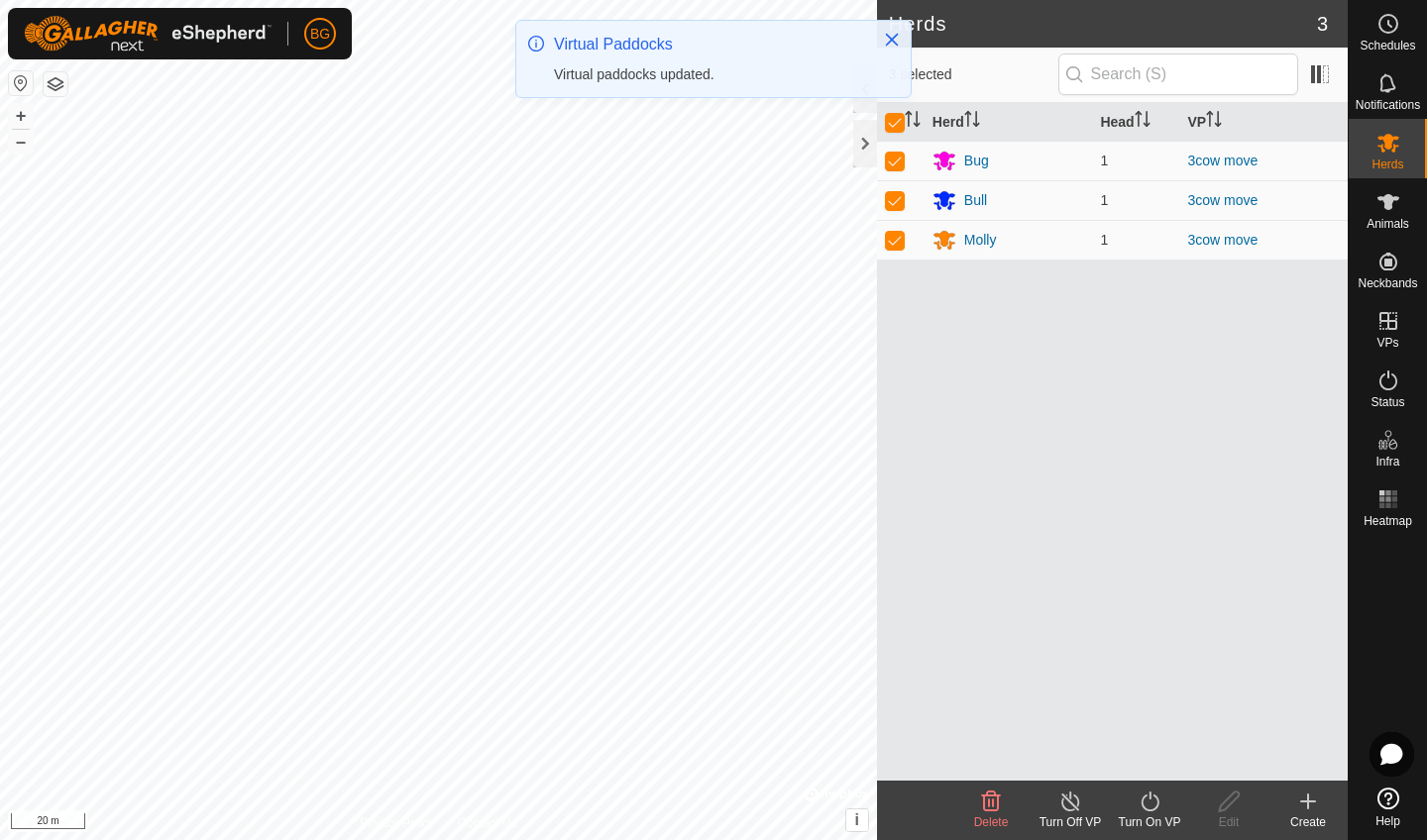 click 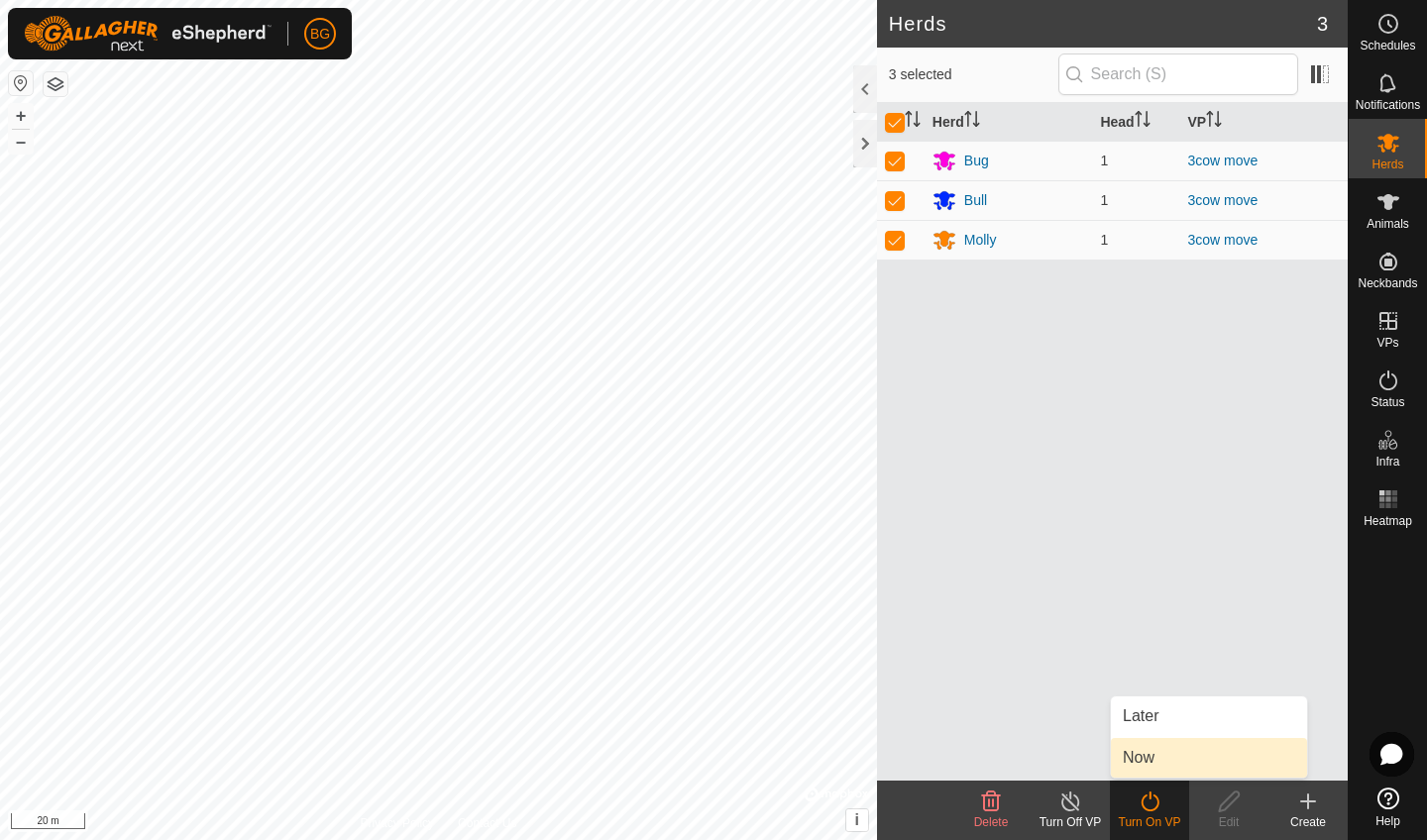 click on "Now" at bounding box center (1209, 758) 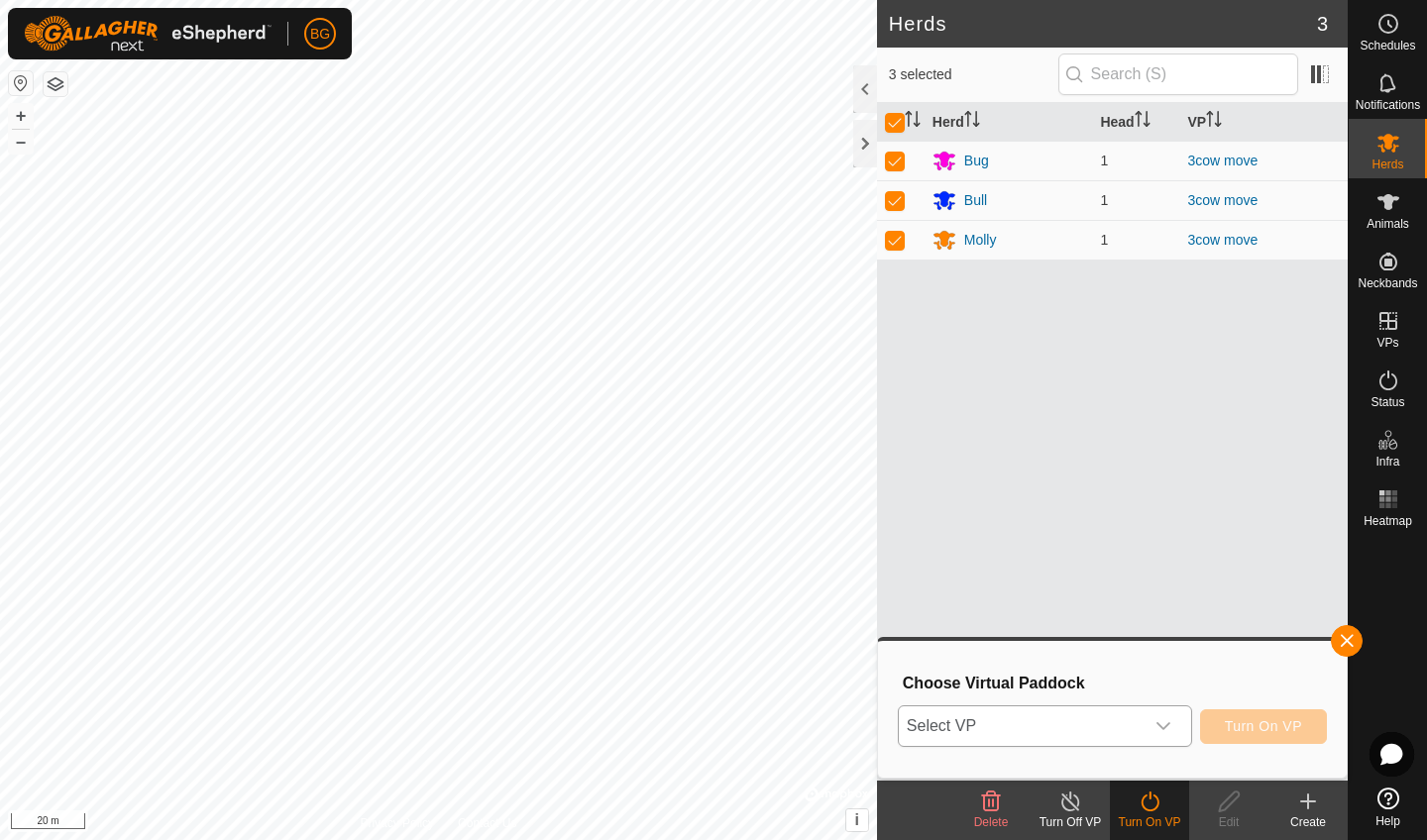 click 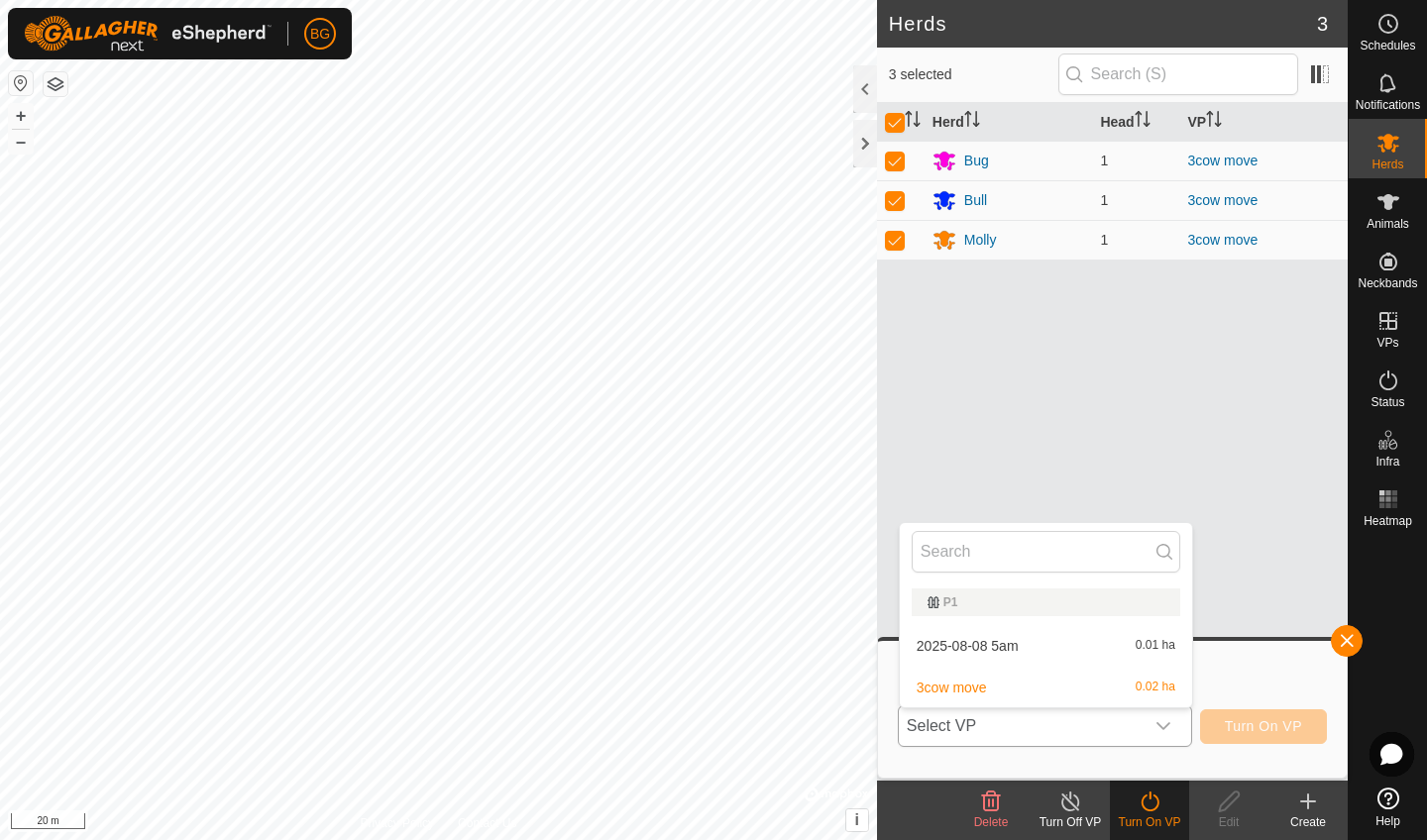 click on "[DATE] 5am  0.01 ha" at bounding box center [1045, 646] 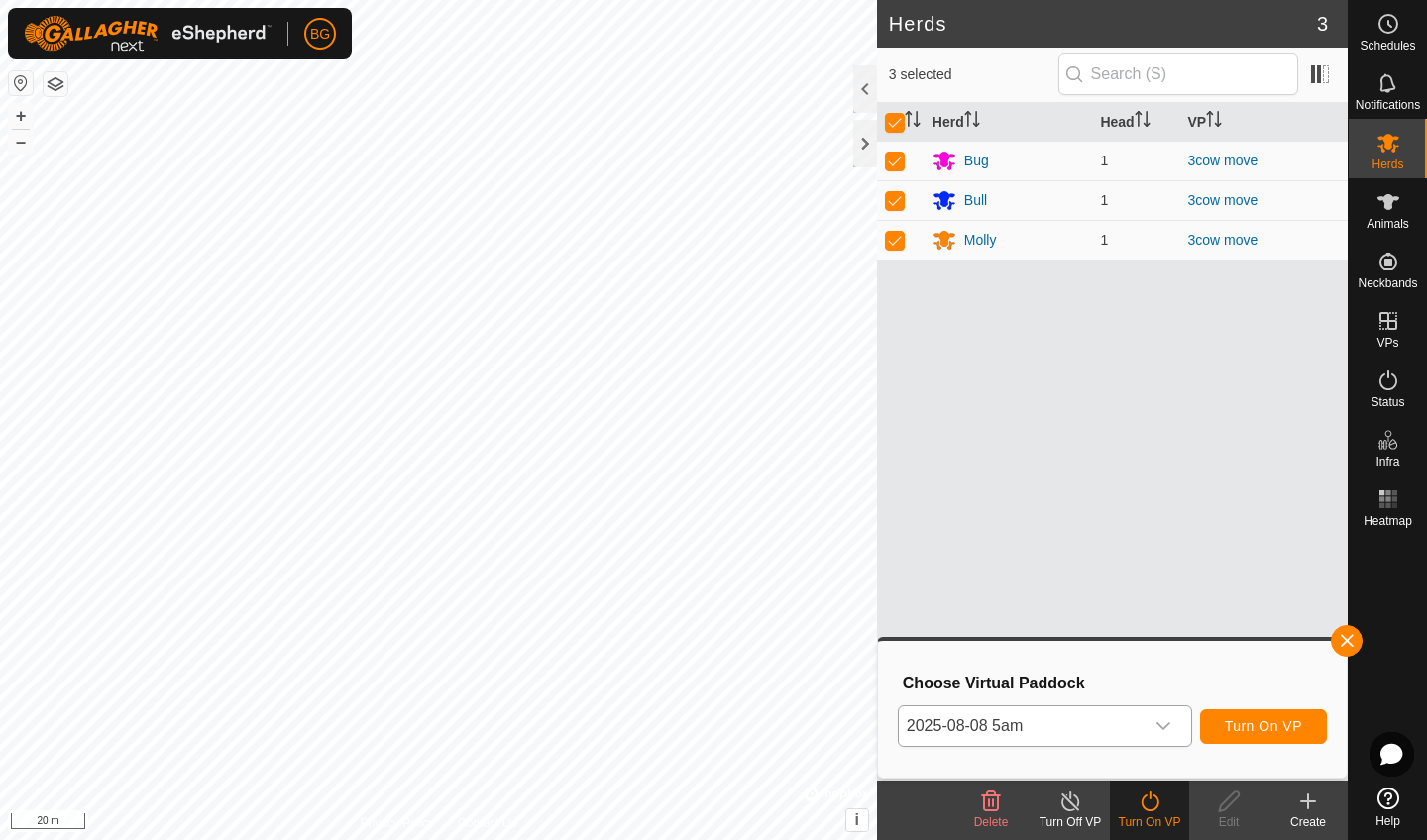 click on "Turn On VP" at bounding box center [1263, 726] 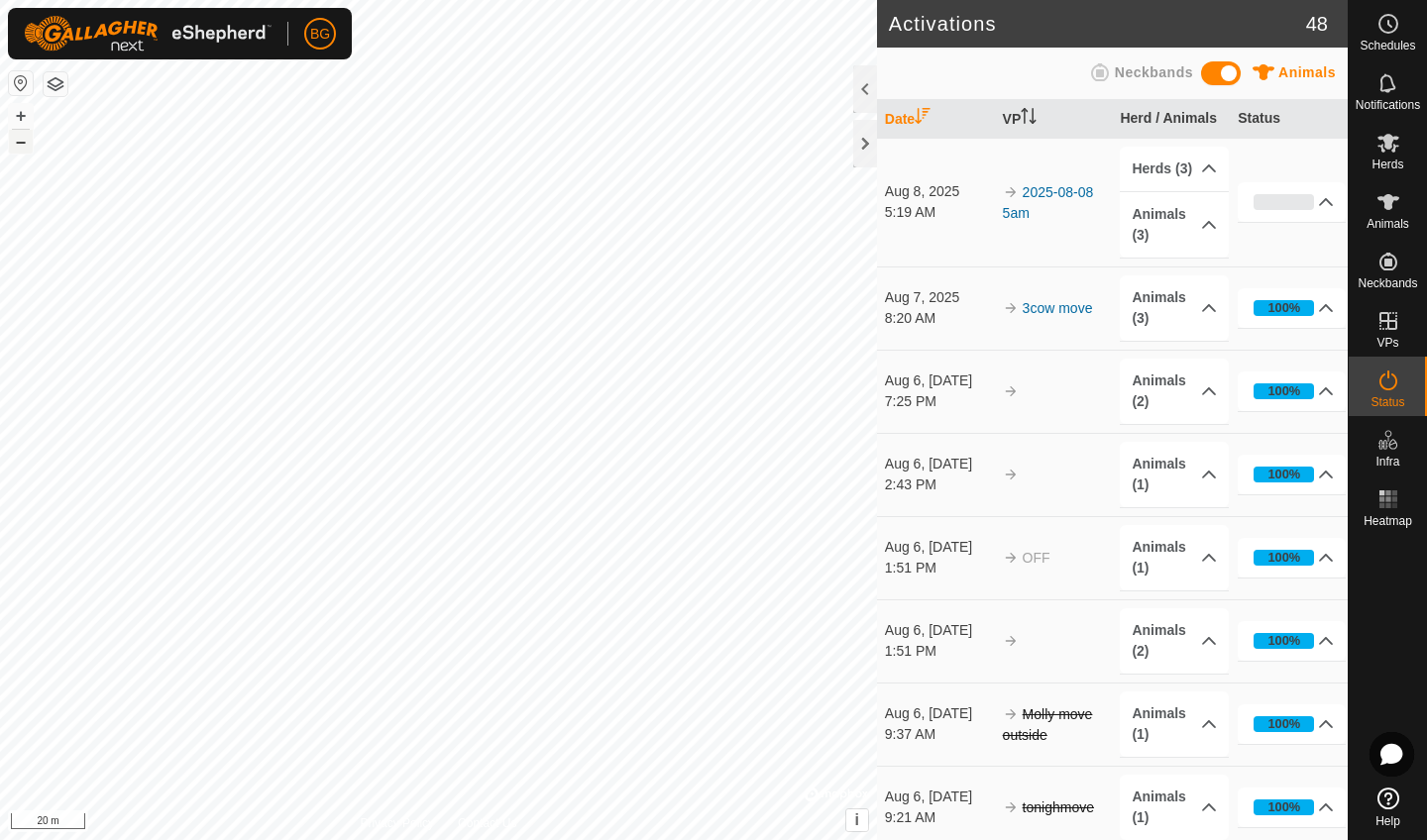 click on "–" at bounding box center (21, 142) 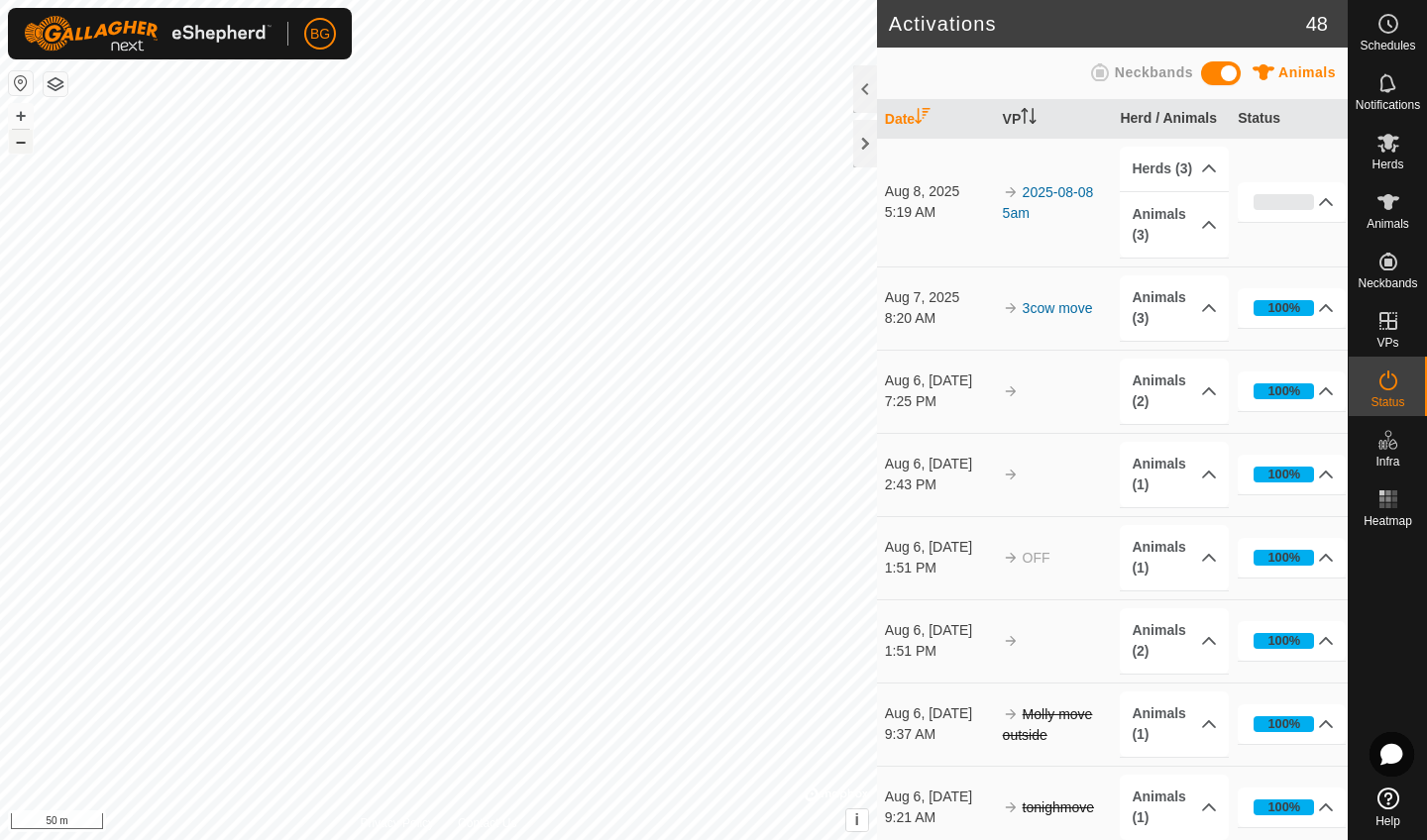 click on "–" at bounding box center (21, 142) 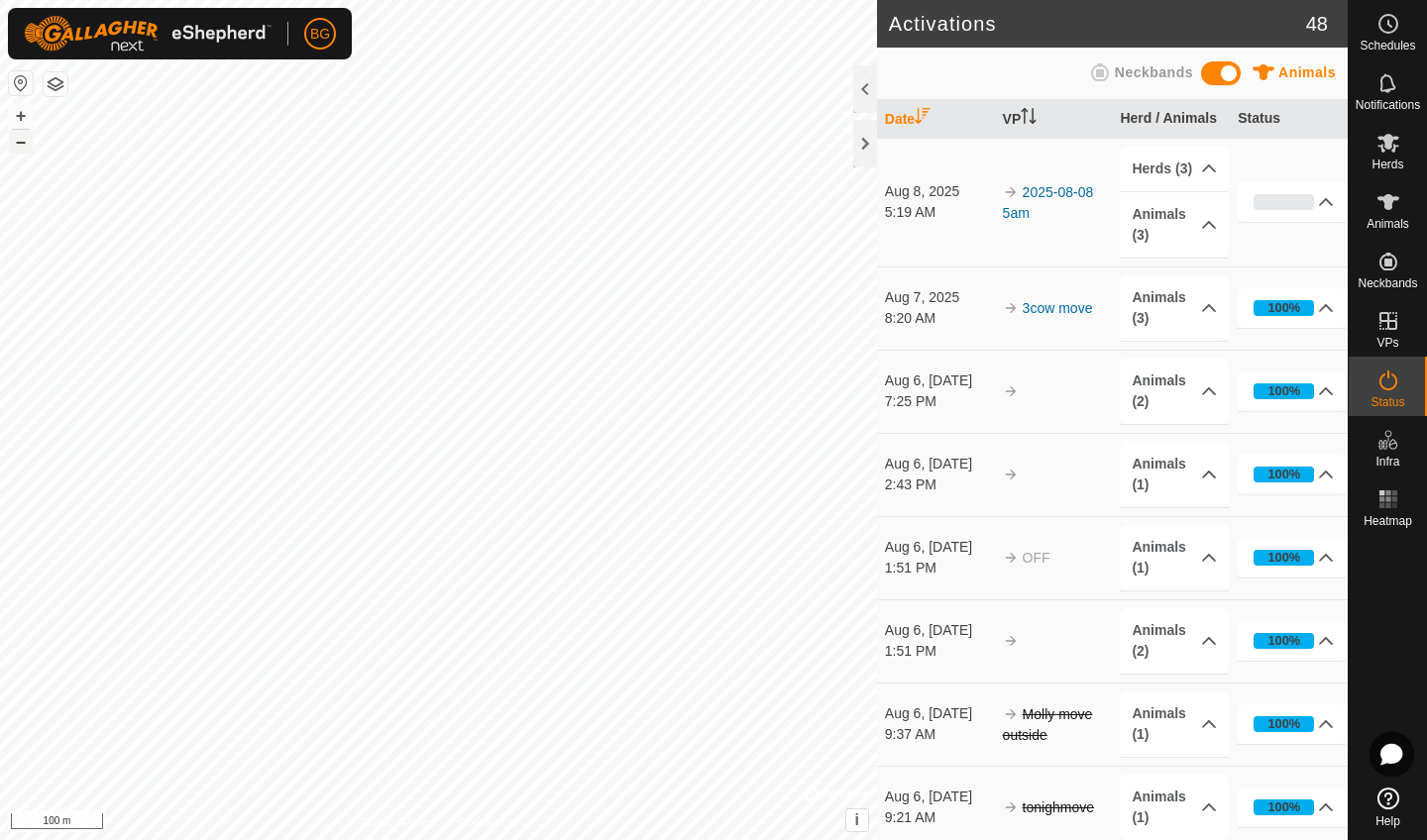 click on "–" at bounding box center (21, 142) 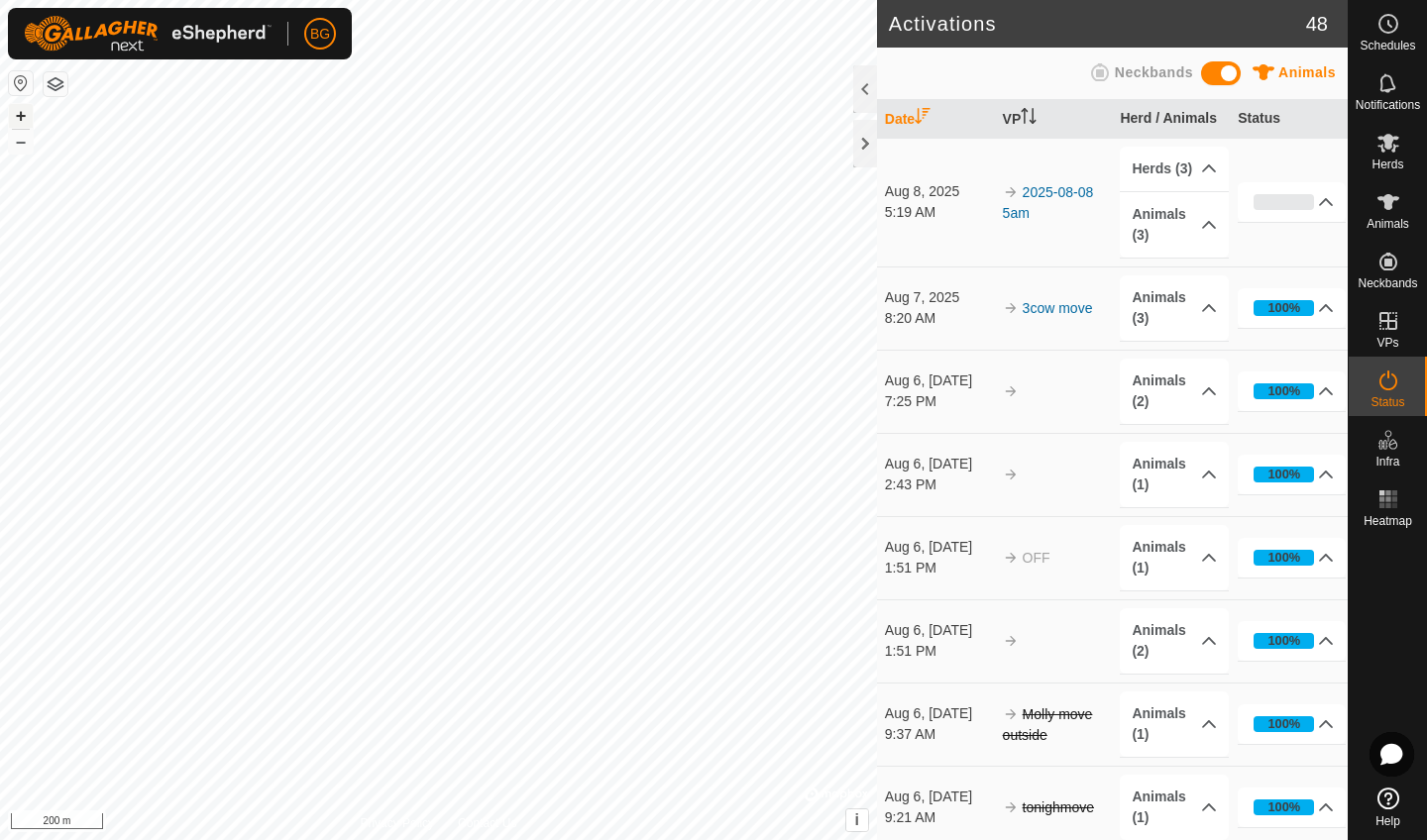click on "+" at bounding box center (21, 116) 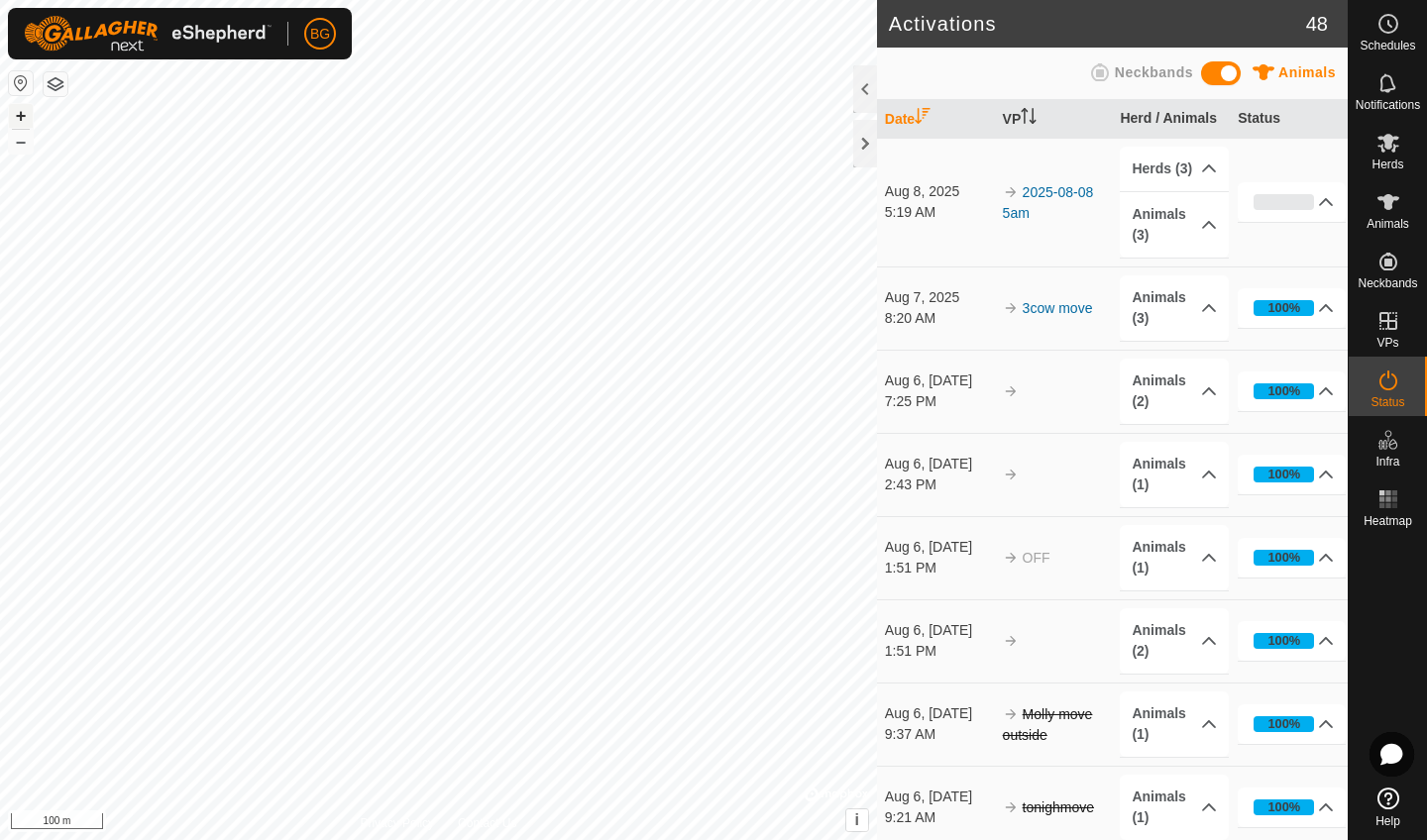 click on "+" at bounding box center (21, 116) 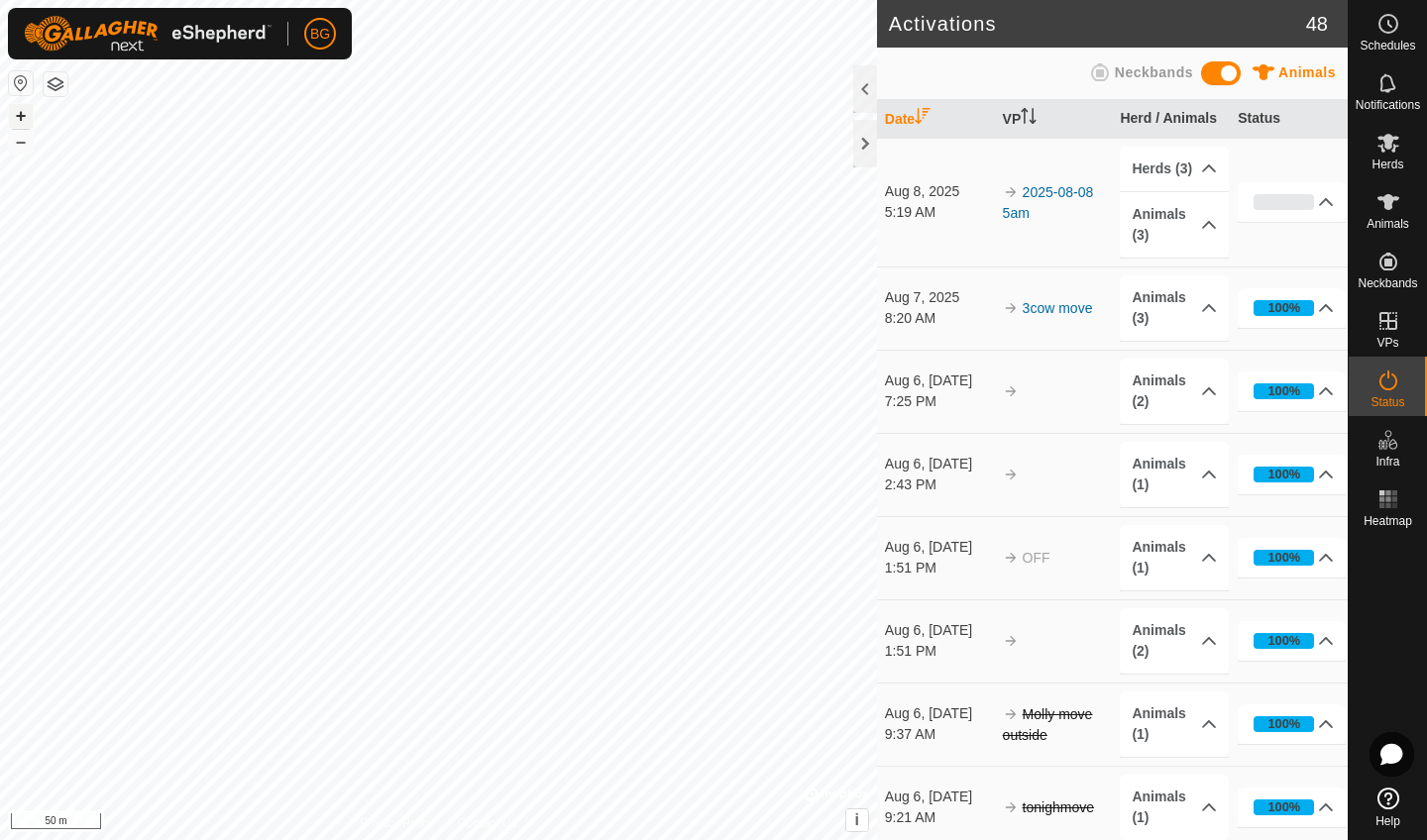 click on "+" at bounding box center (21, 116) 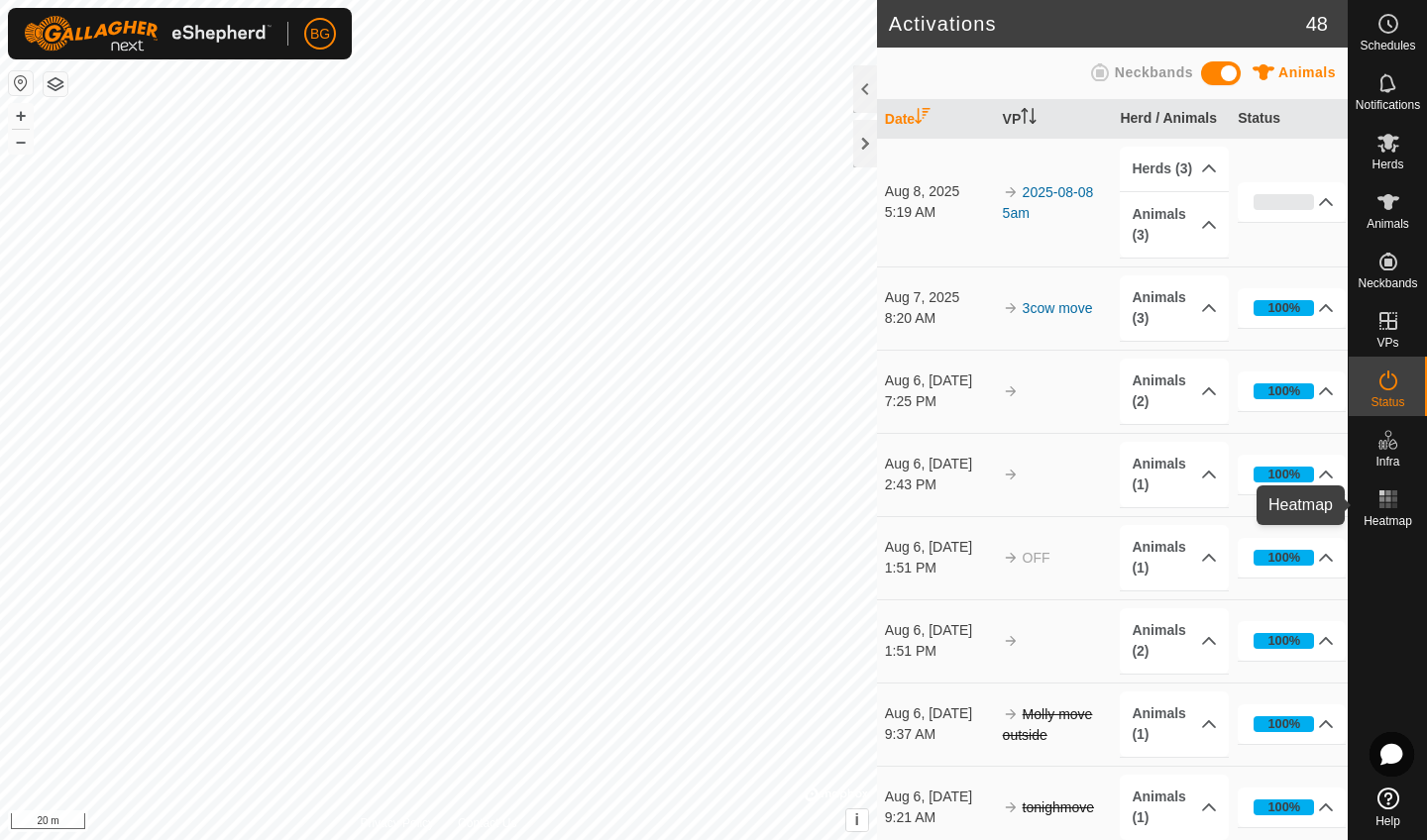 click 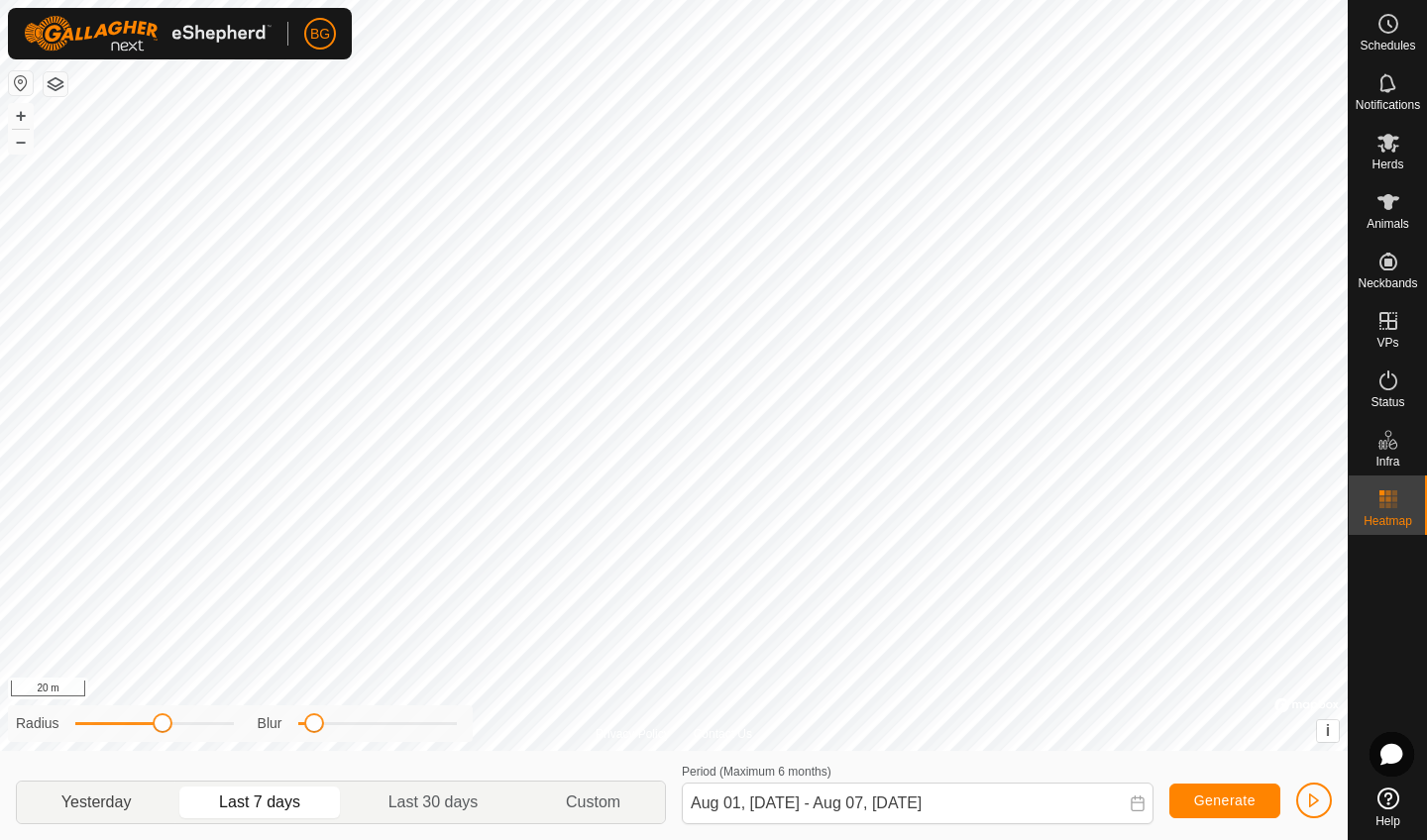 click on "Yesterday" 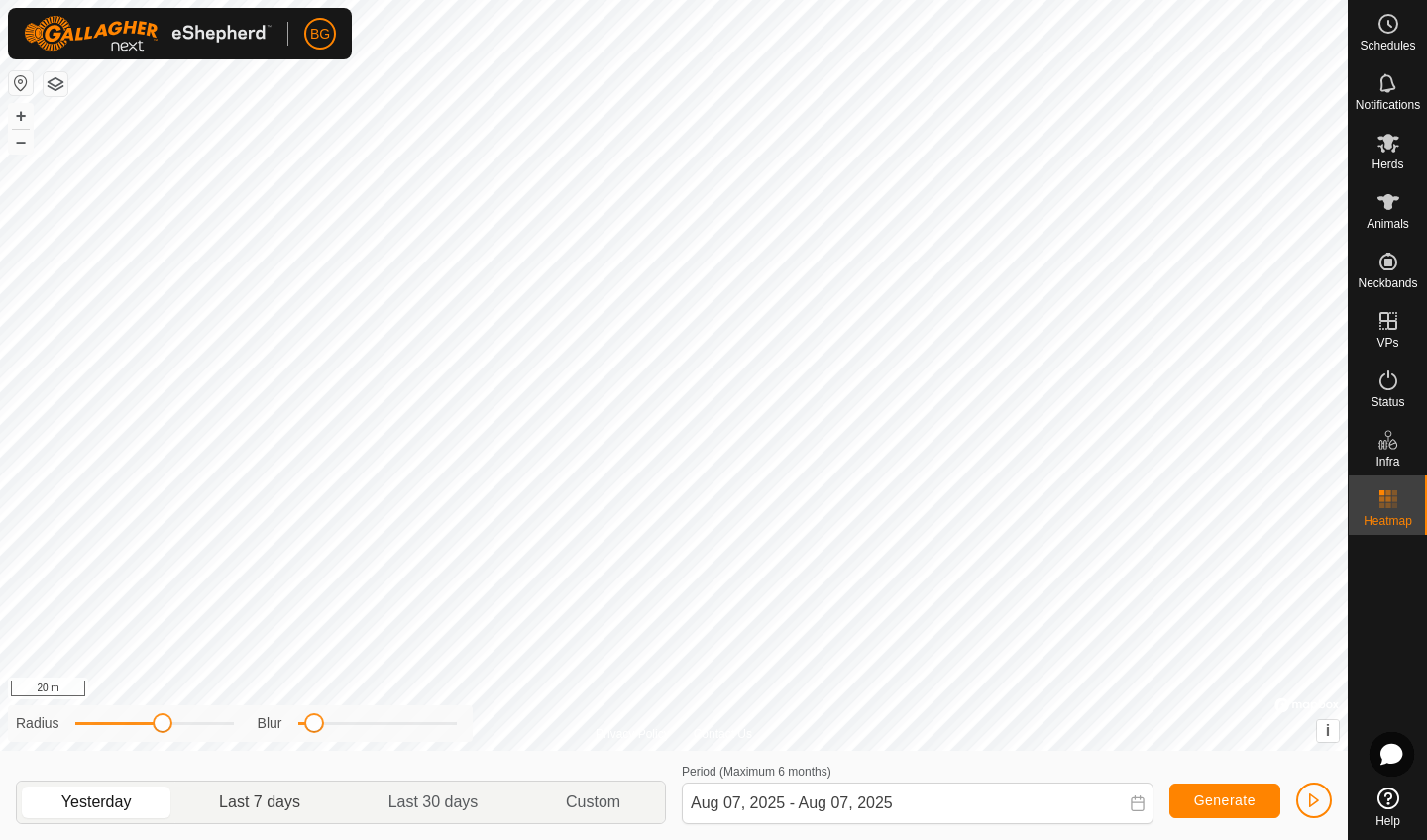 click on "Last 7 days" 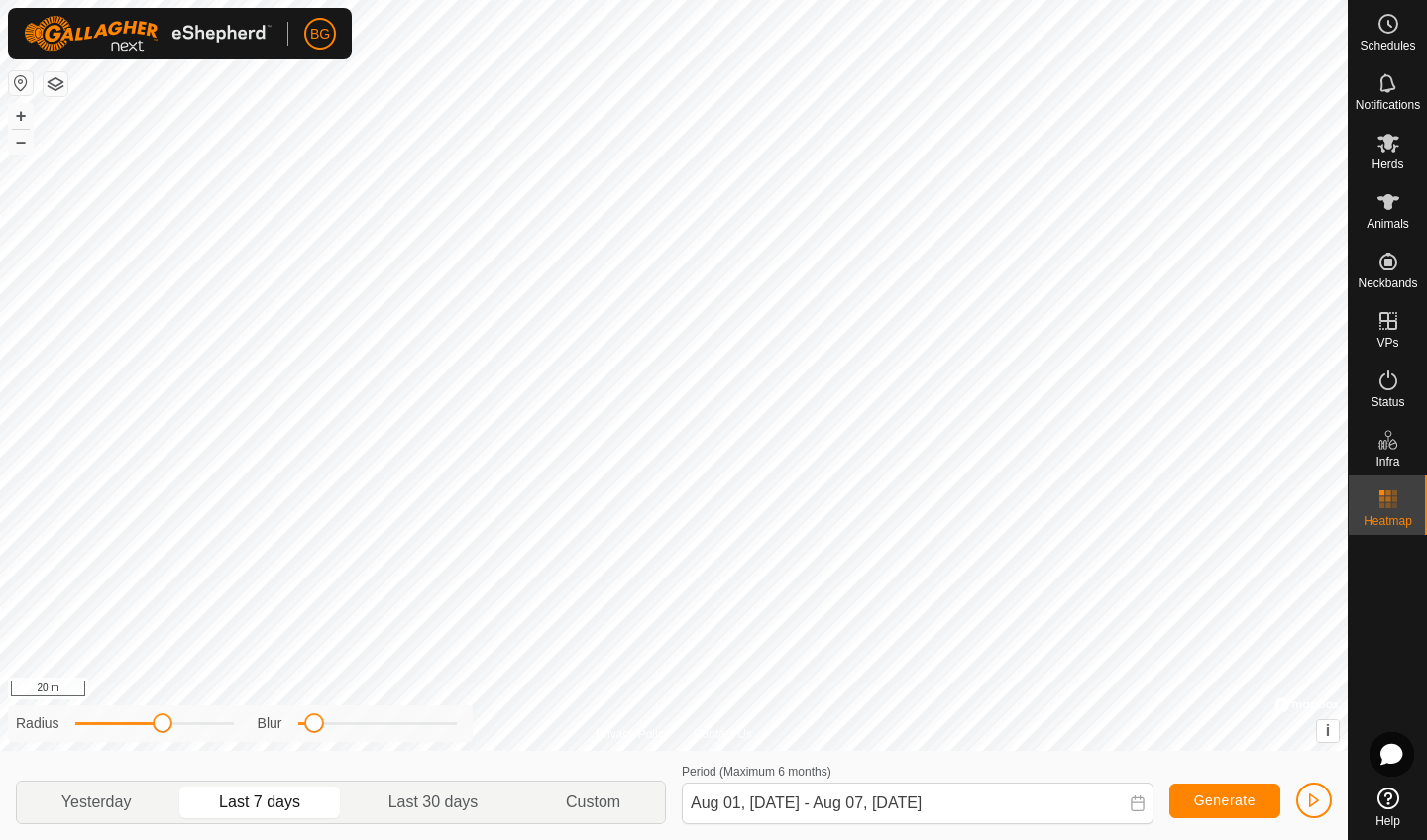 click on "Generate" 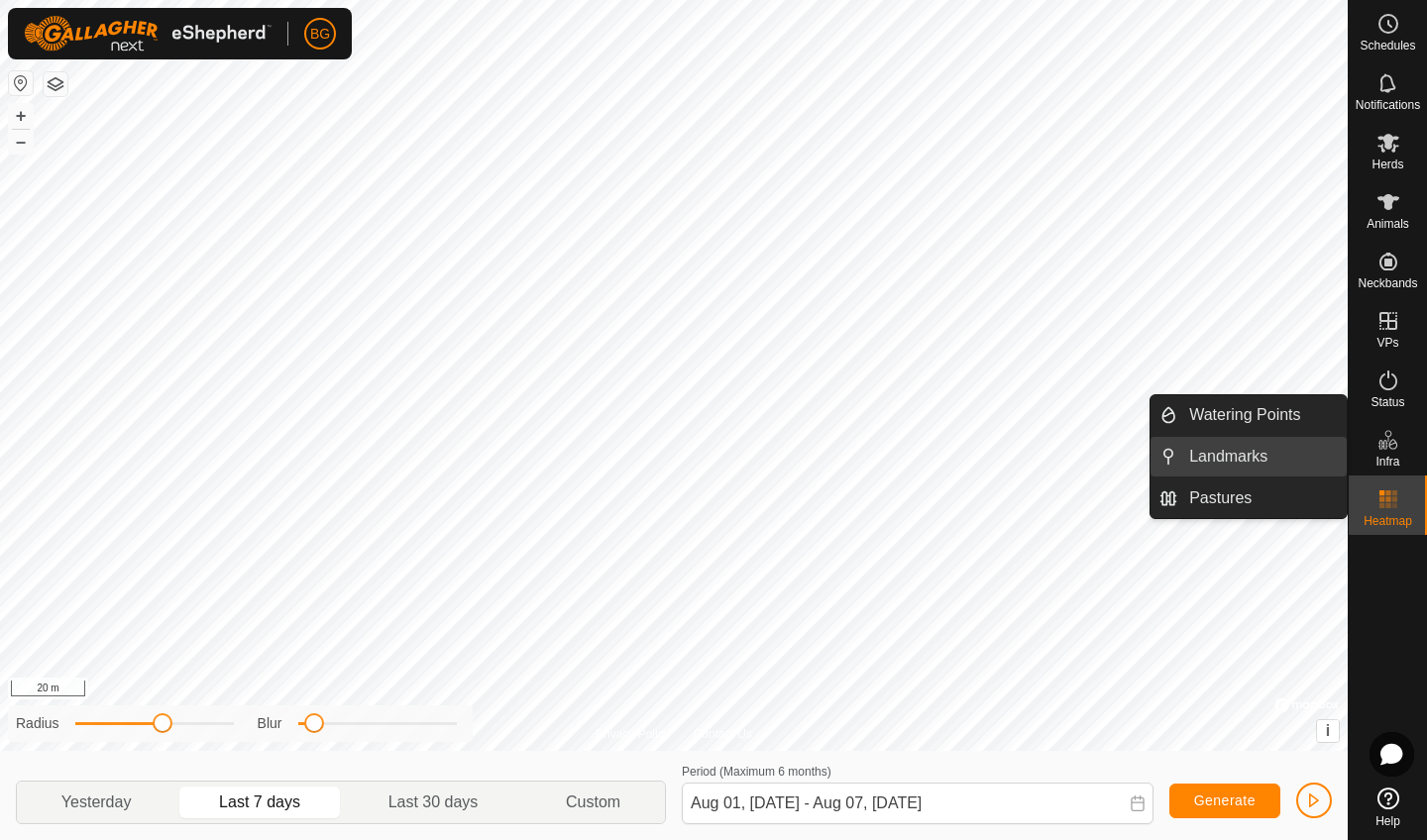 click on "Landmarks" at bounding box center [1262, 457] 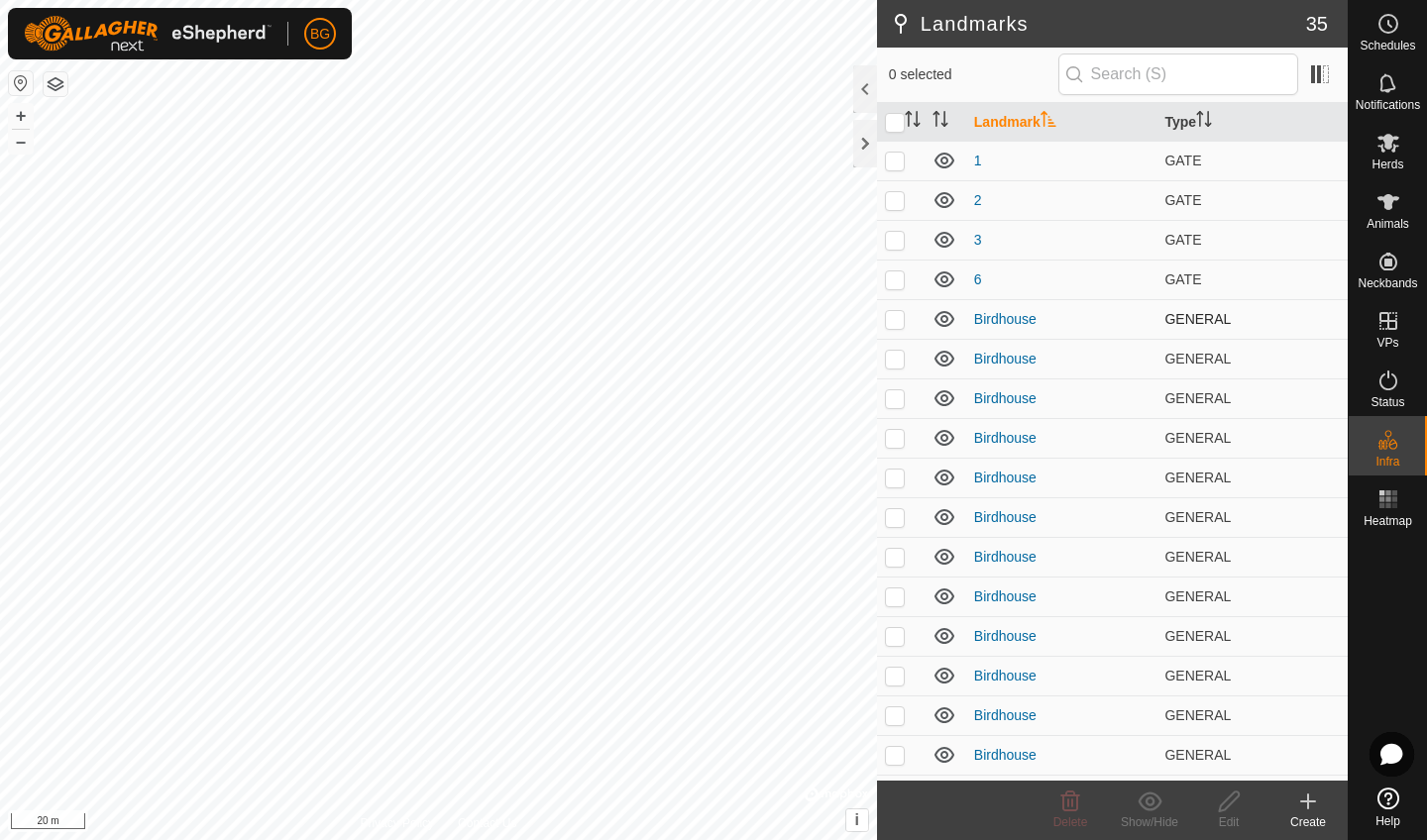 click 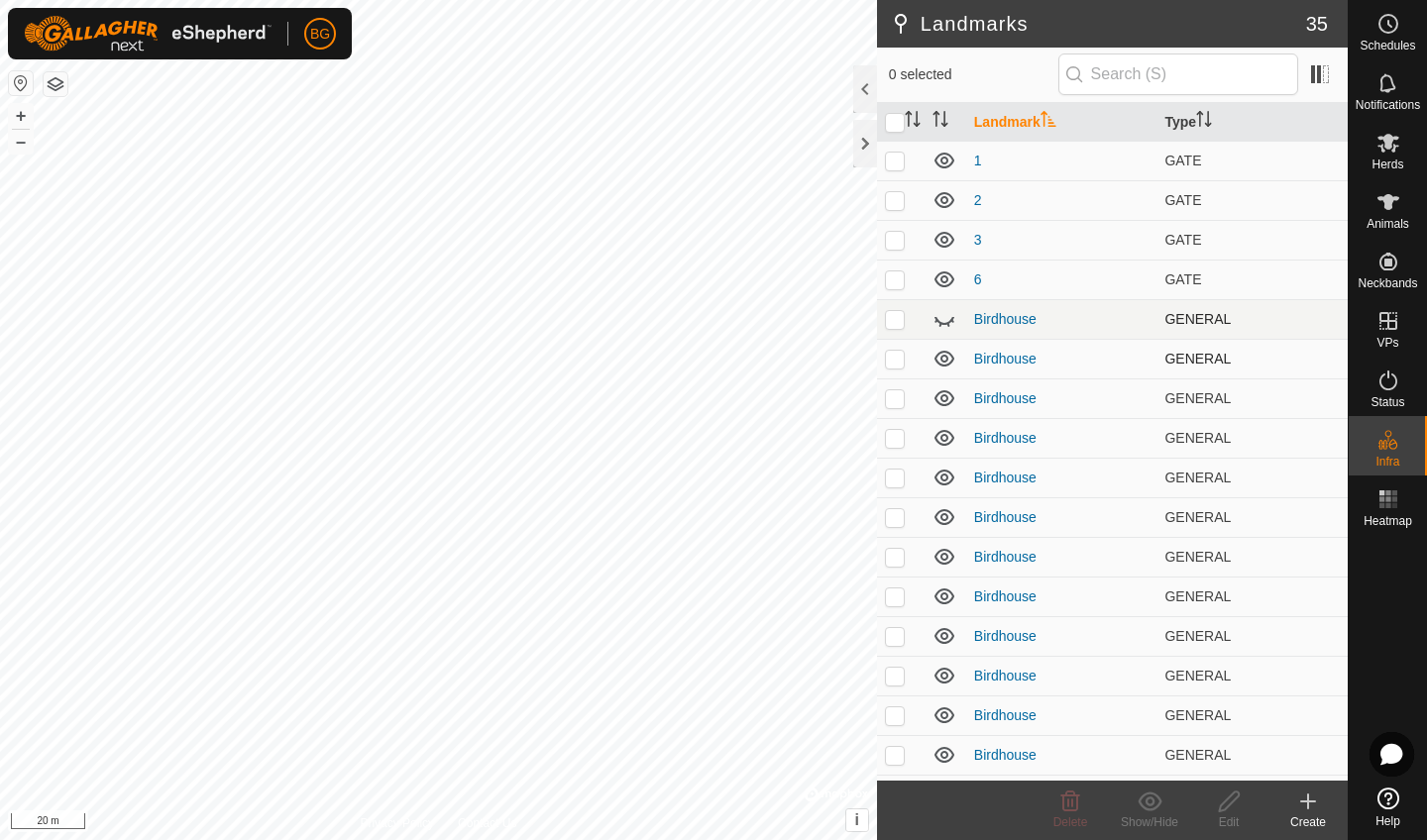 click 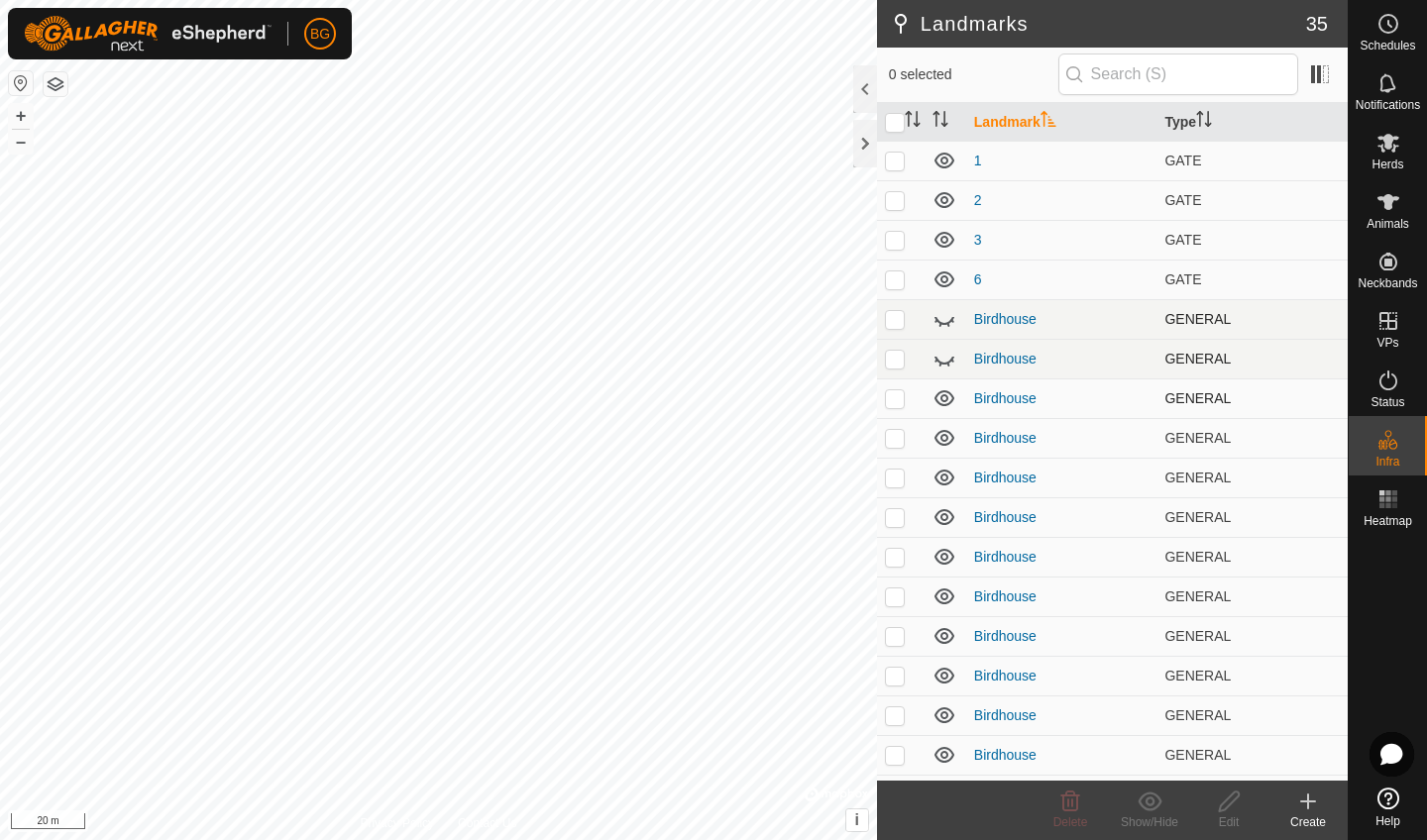 click 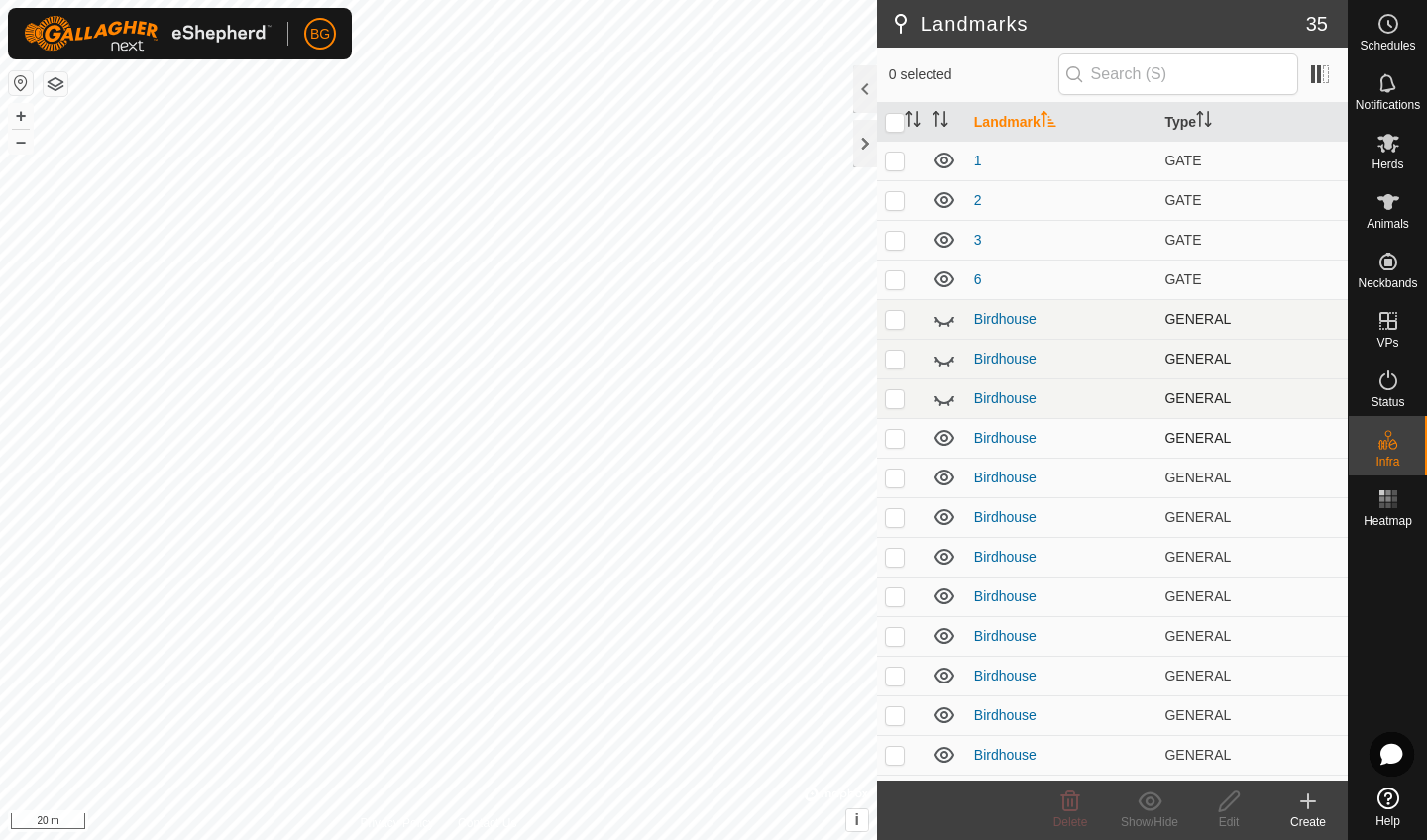 click 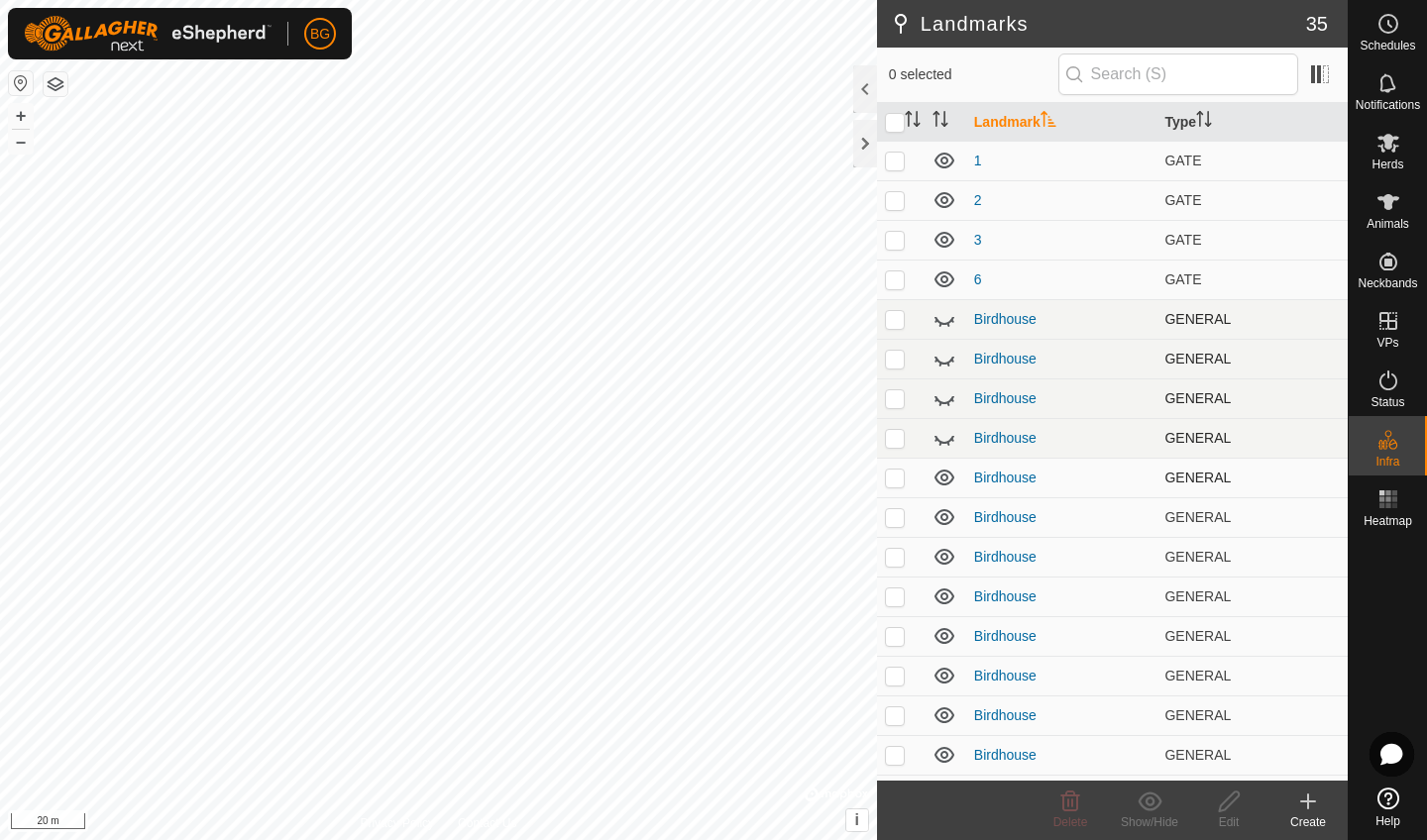 click 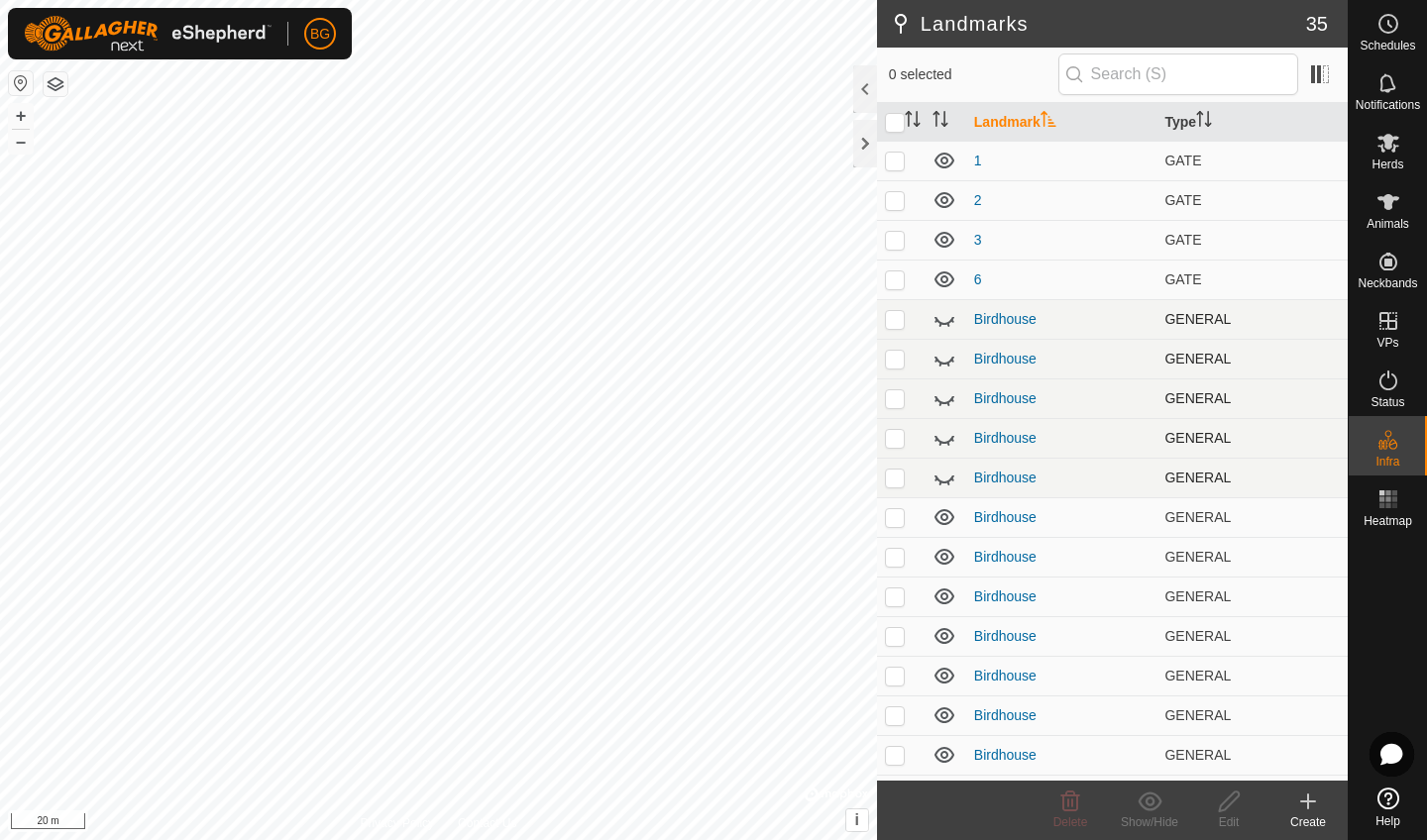 click at bounding box center (895, 319) 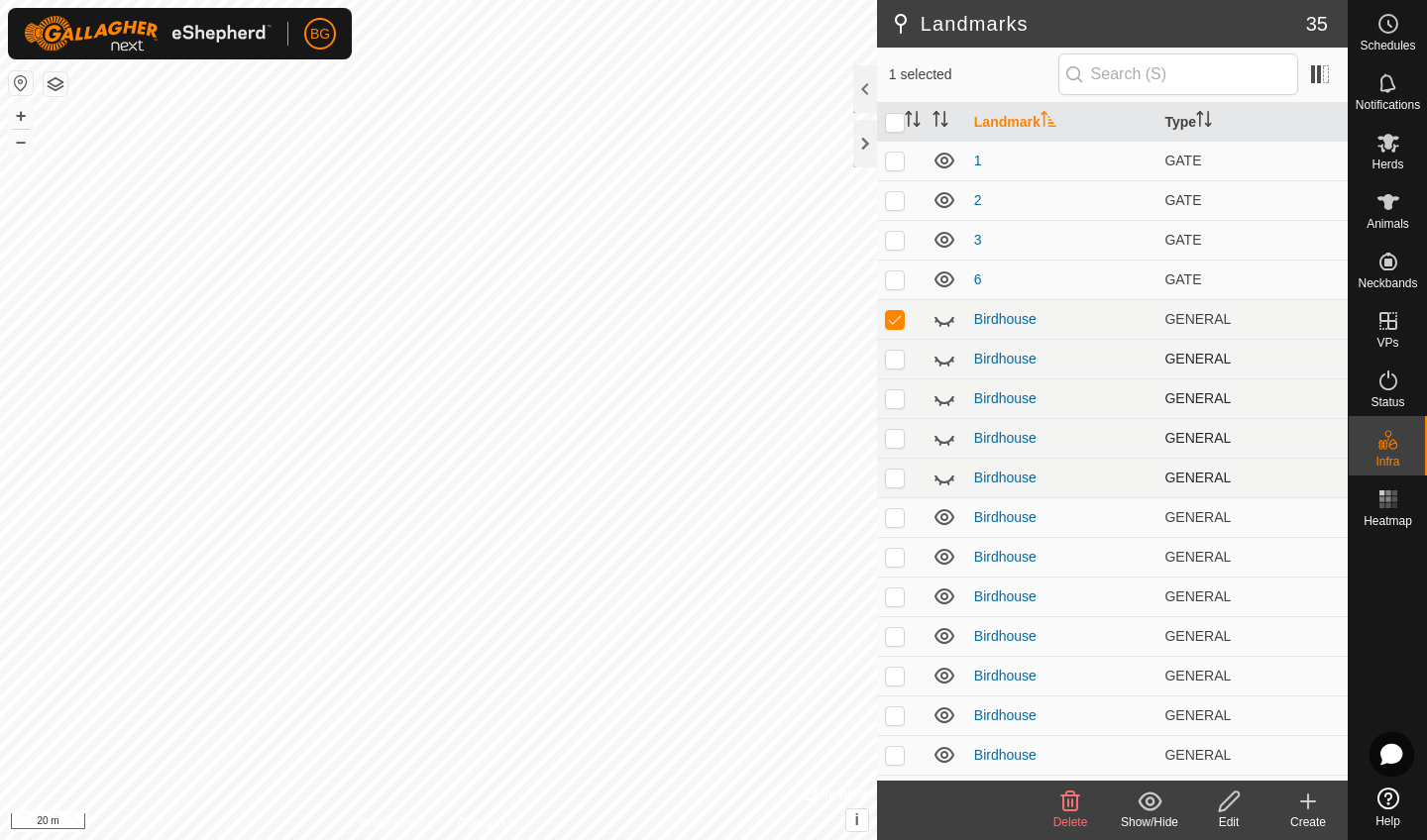 click 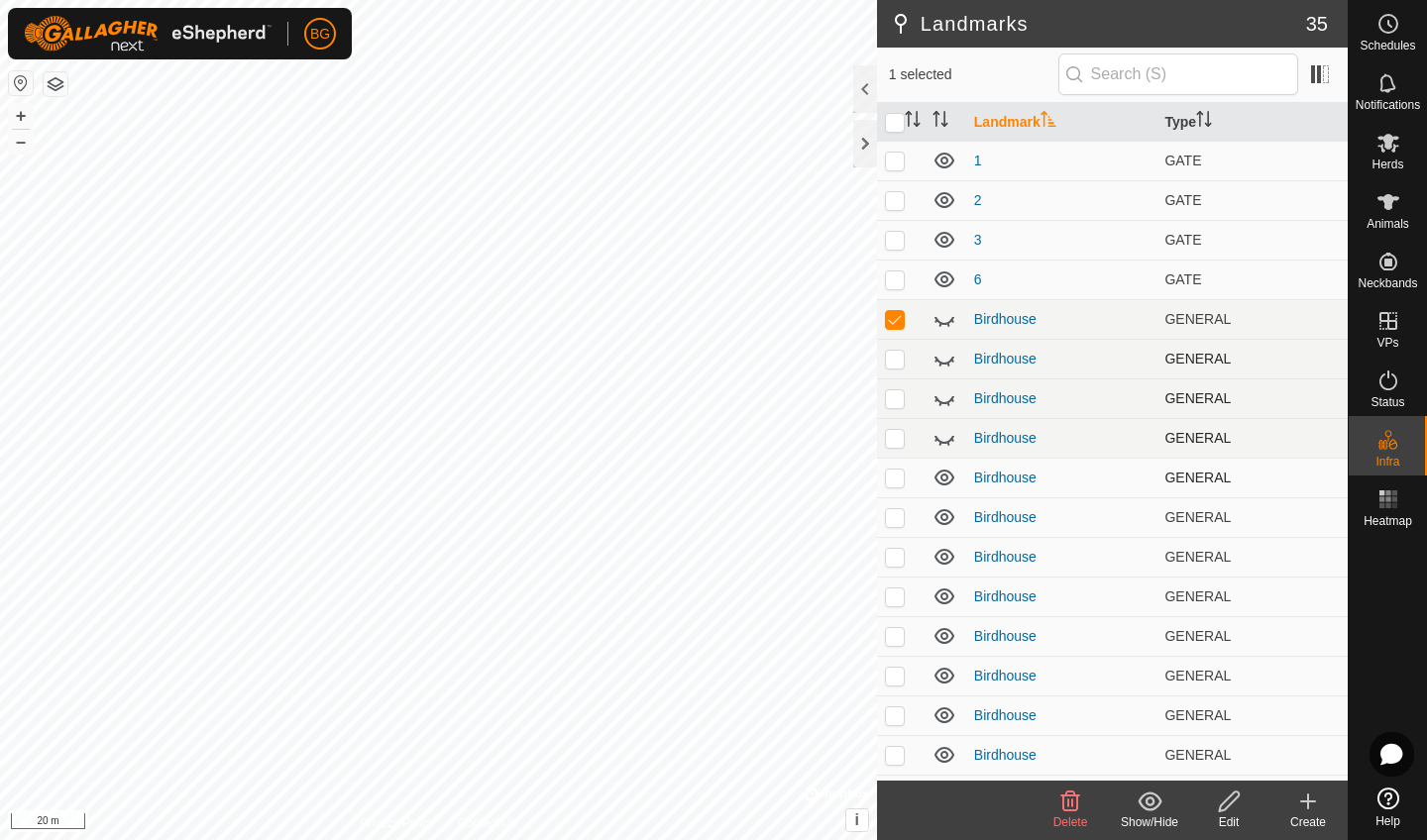 click 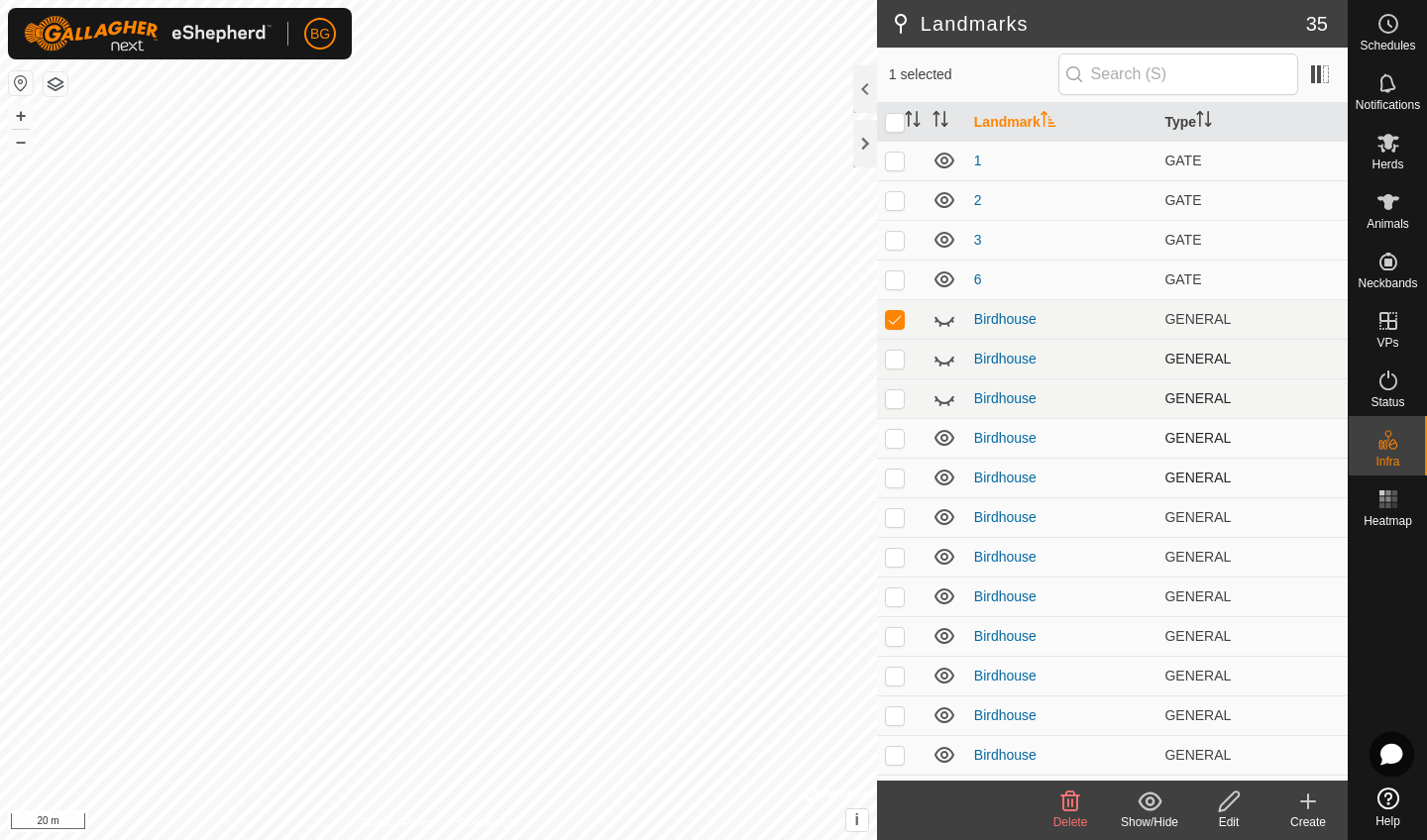 click 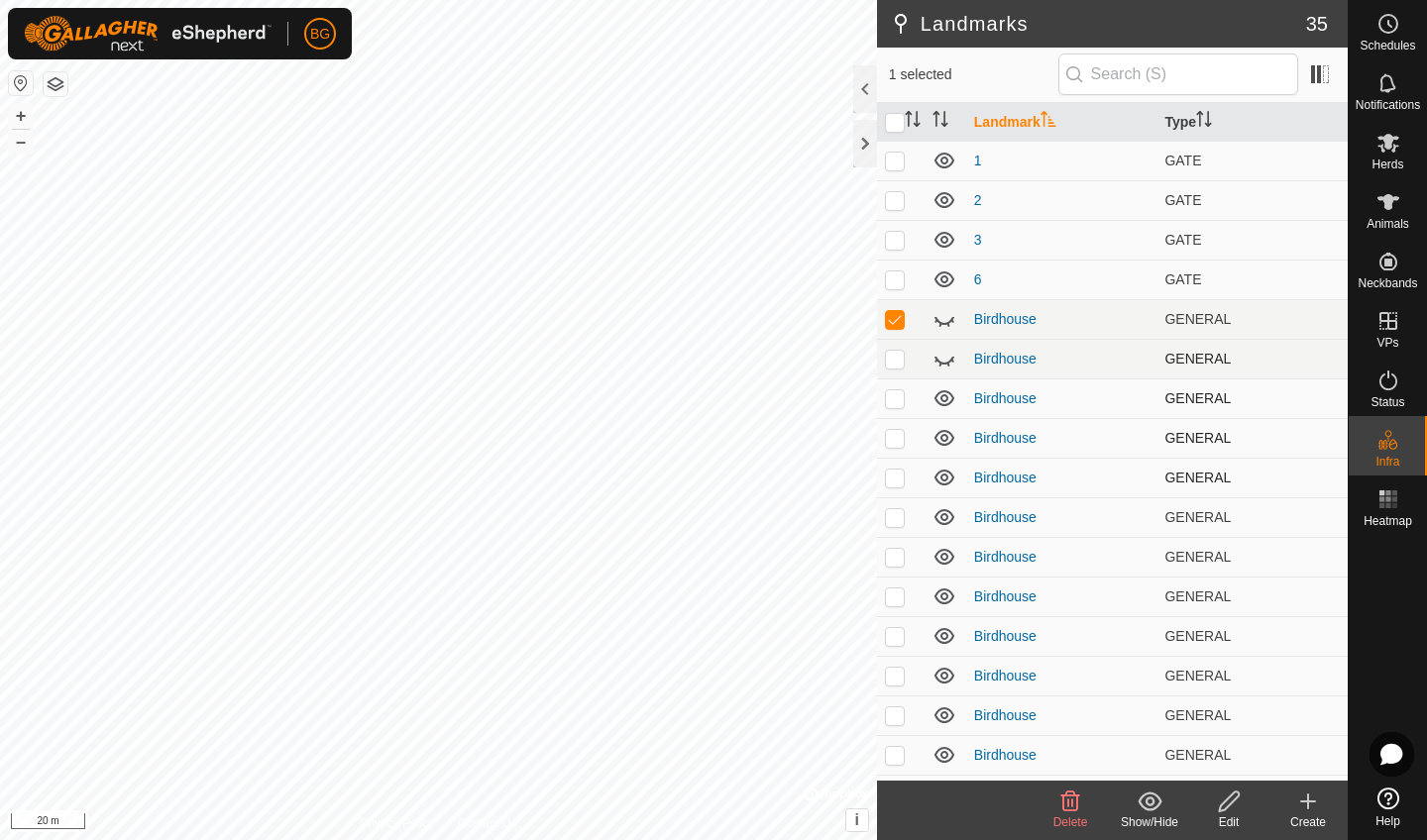 click 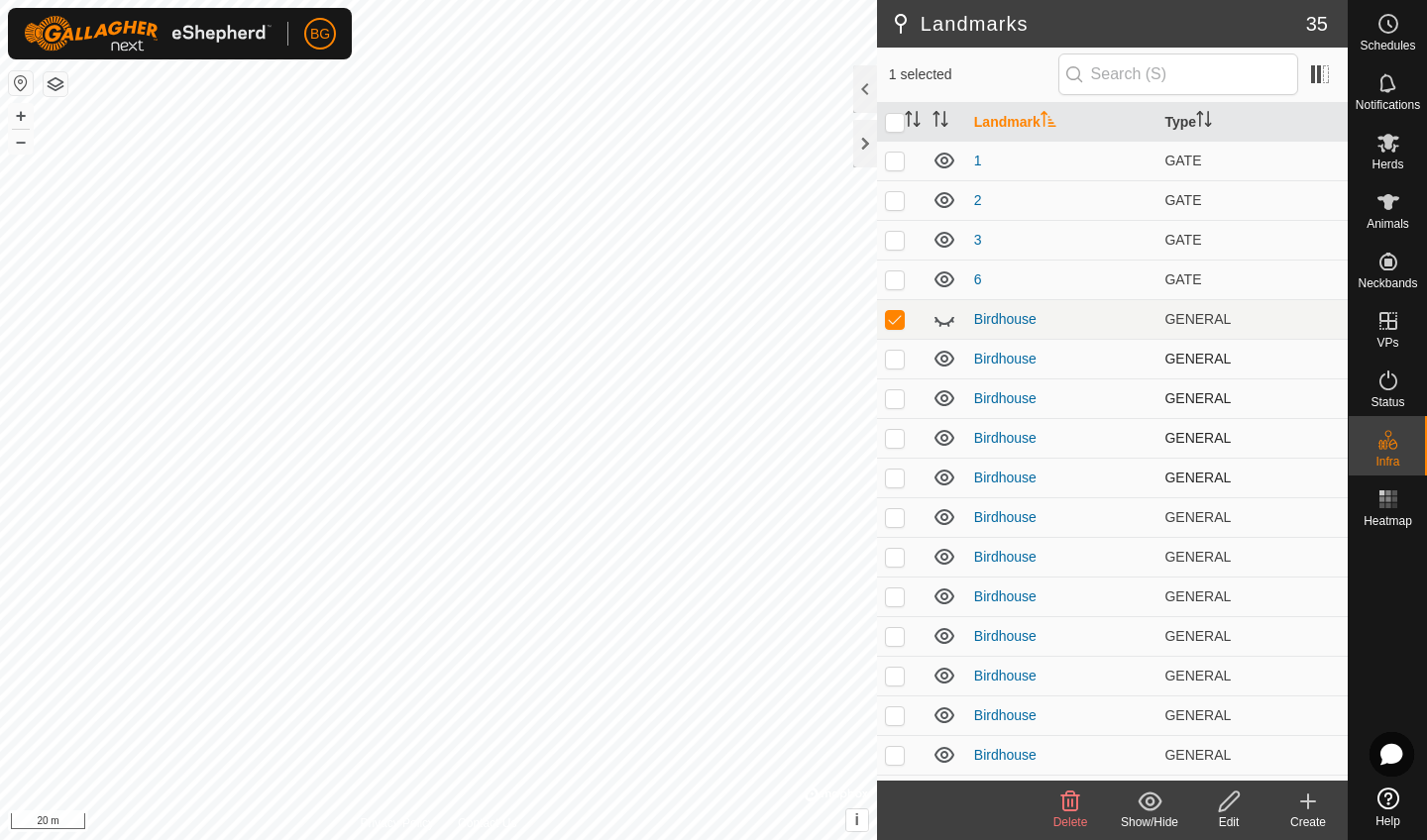 click 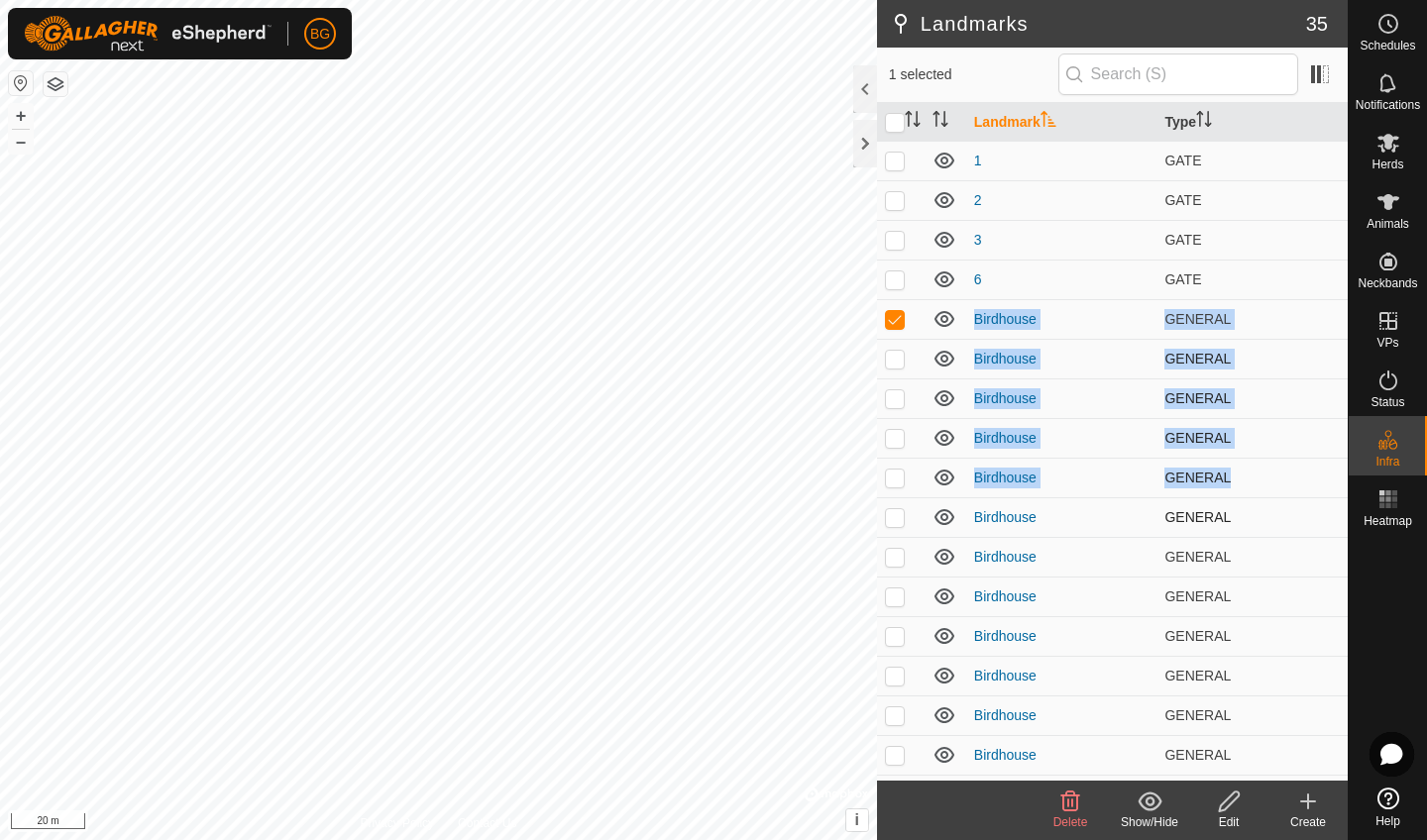 drag, startPoint x: 913, startPoint y: 327, endPoint x: 894, endPoint y: 501, distance: 175.0343 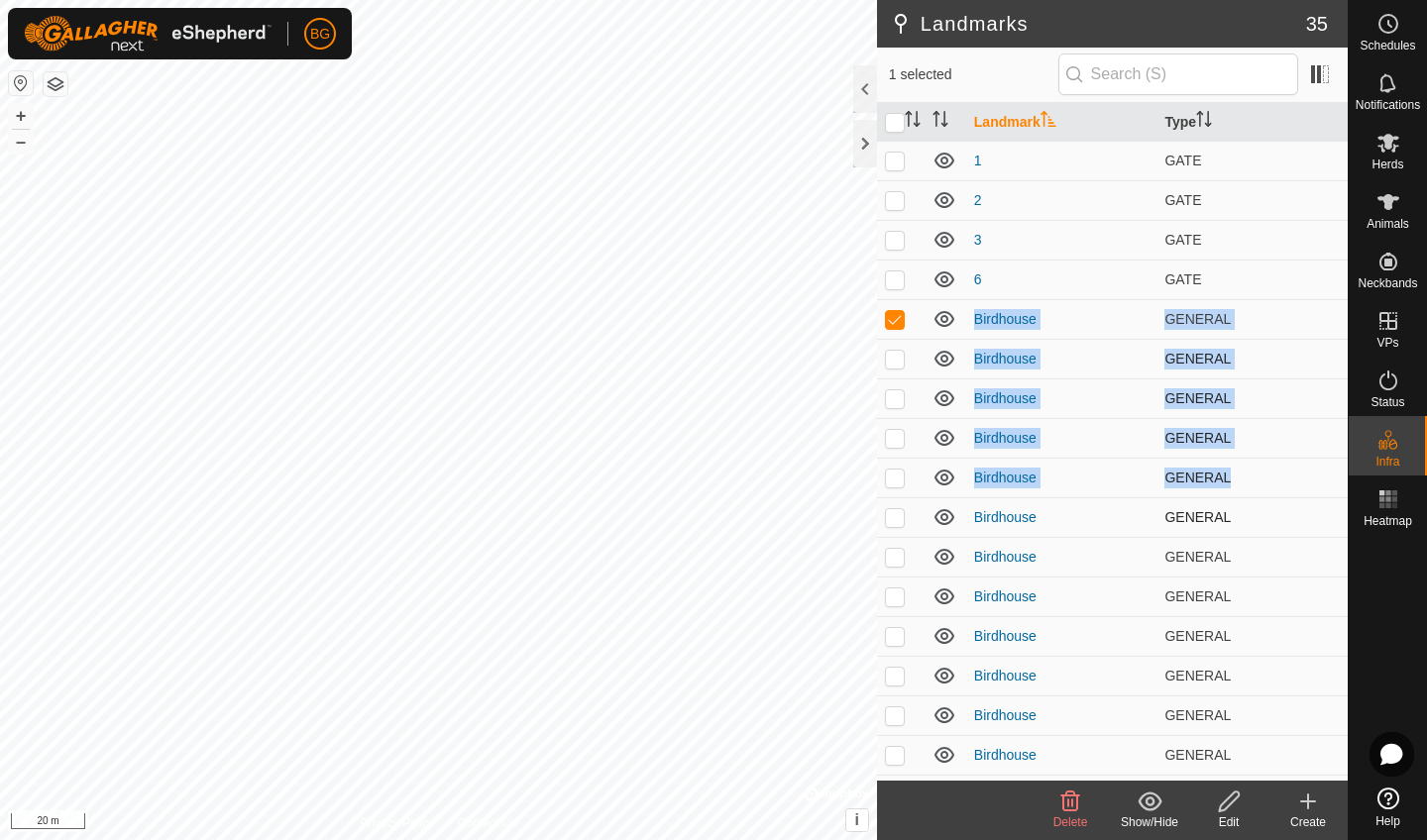 click on "1   GATE  2   GATE  3   GATE  6   GATE  Birdhouse   GENERAL  Birdhouse   GENERAL  Birdhouse   GENERAL  Birdhouse   GENERAL  Birdhouse   GENERAL  Birdhouse   GENERAL  Birdhouse   GENERAL  Birdhouse   GENERAL  Birdhouse   GENERAL  Birdhouse   GENERAL  Birdhouse   GENERAL  Birdhouse   GENERAL  Birdhouse   GENERAL  Birdhouse   GENERAL  Birdhouse   GENERAL  Birdhouse   GENERAL  Birdhouse    GENERAL  Birdhouse    GENERAL  Birdhouse    GENERAL  Birdhouse    GENERAL  Birdhouse    GENERAL  Birdhouse    GENERAL  Birdhouse    GENERAL  Birdhouse    GENERAL  Birdhouse    GENERAL  Birdhouse    GENERAL  Birdhouse    GENERAL  Gatex2   GATE  main gate   GATE  metal post   GENERAL  metal post   GENERAL" at bounding box center [1112, 834] 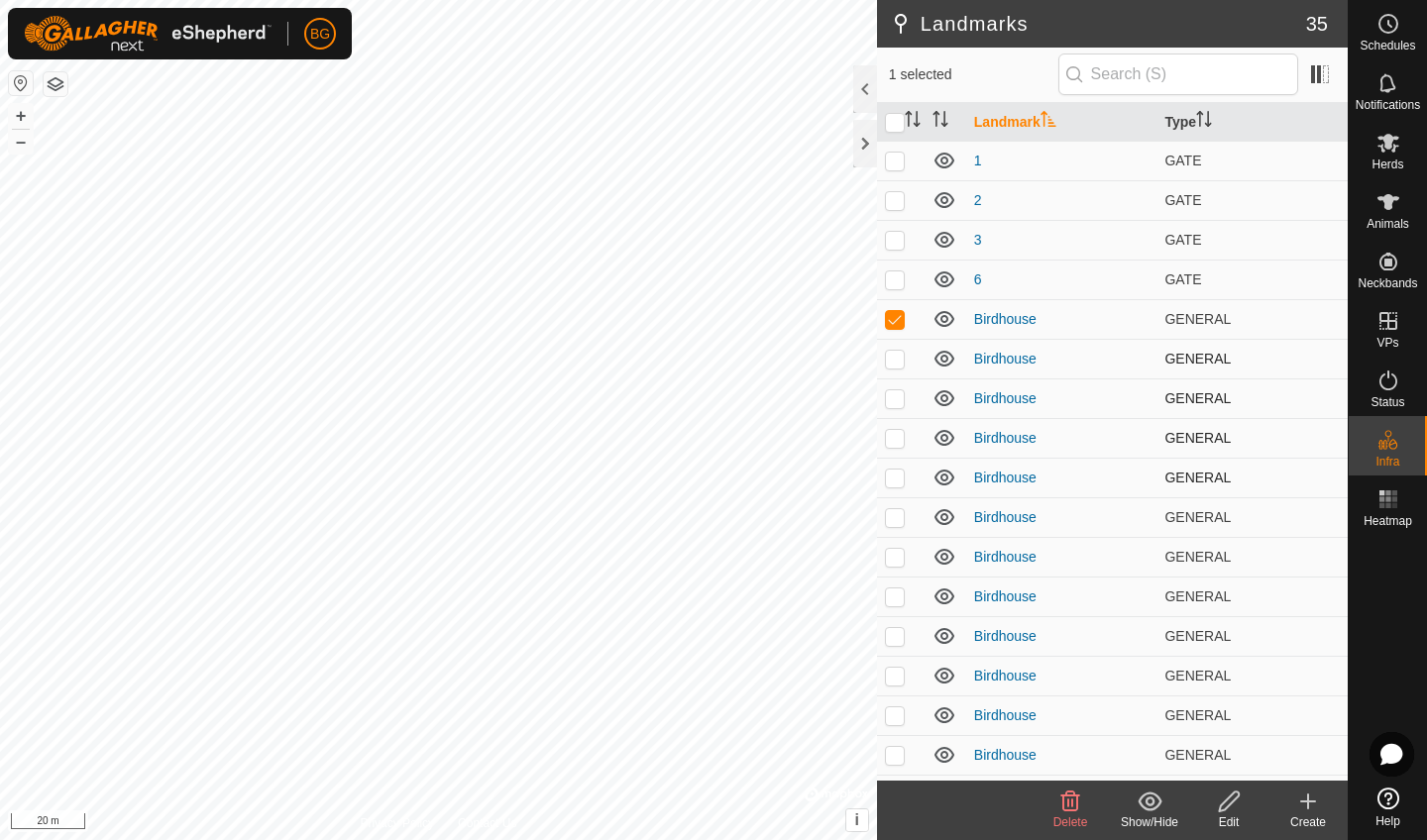 click on "Birdhouse" at bounding box center (1061, 398) 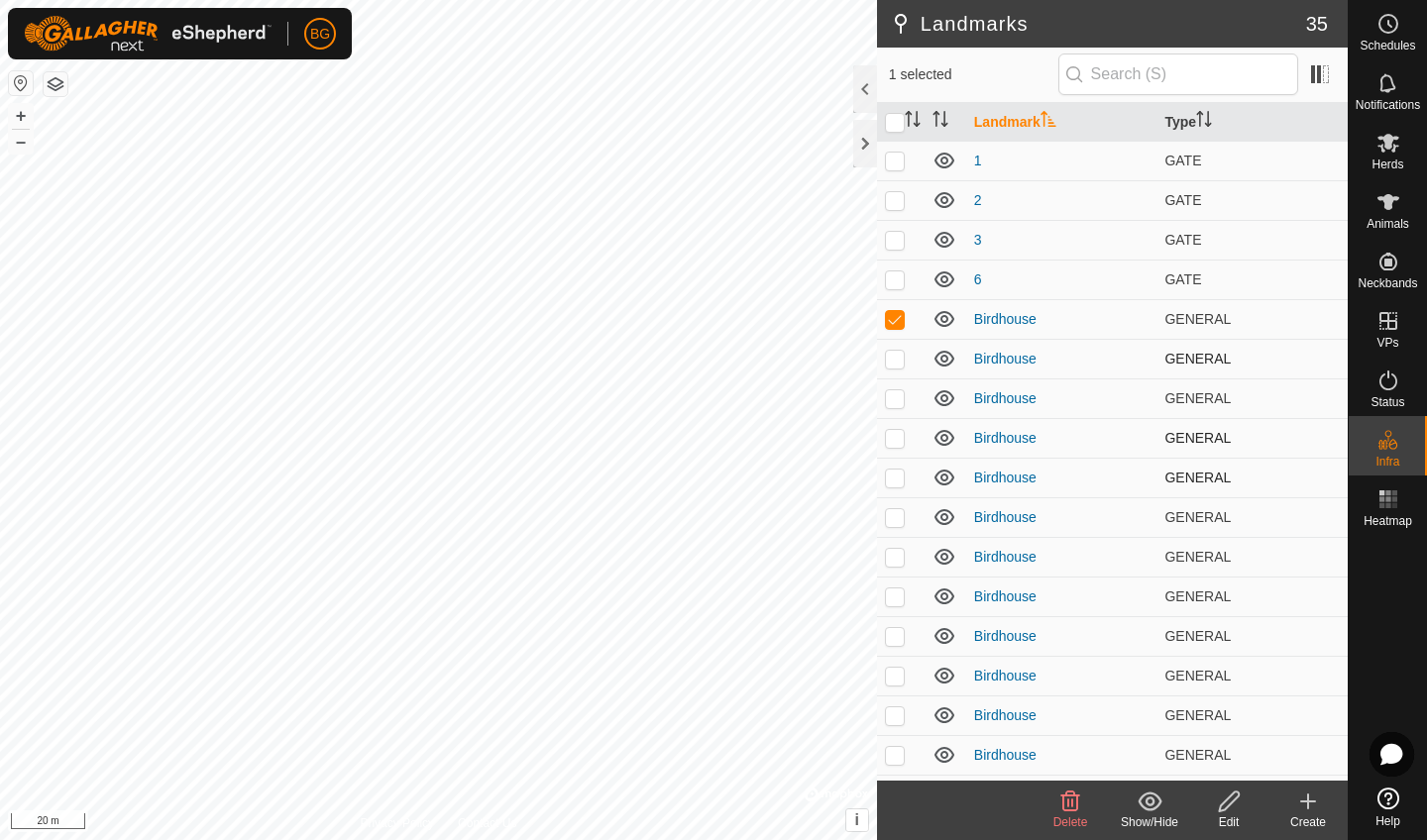 click at bounding box center (895, 359) 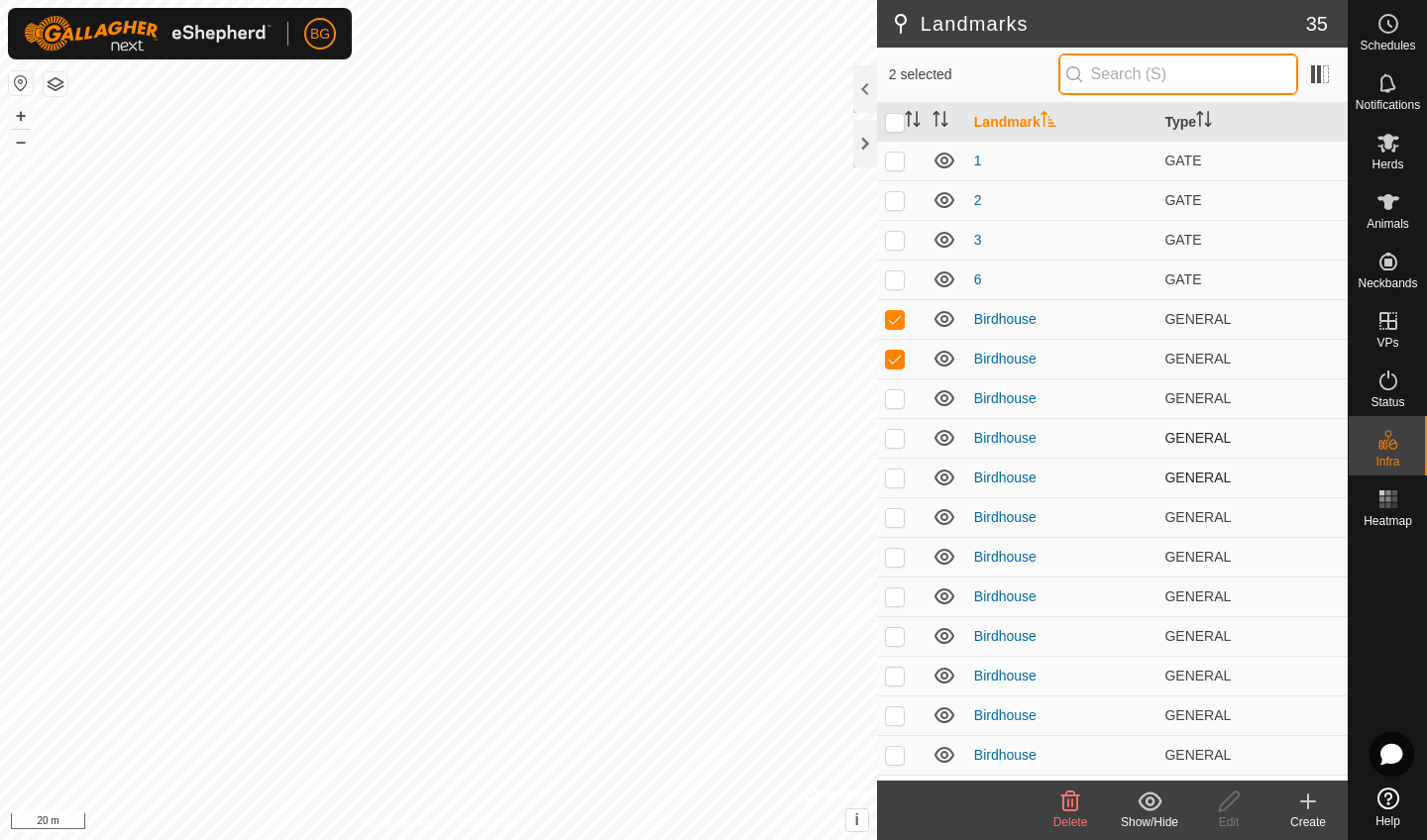 click at bounding box center [1178, 74] 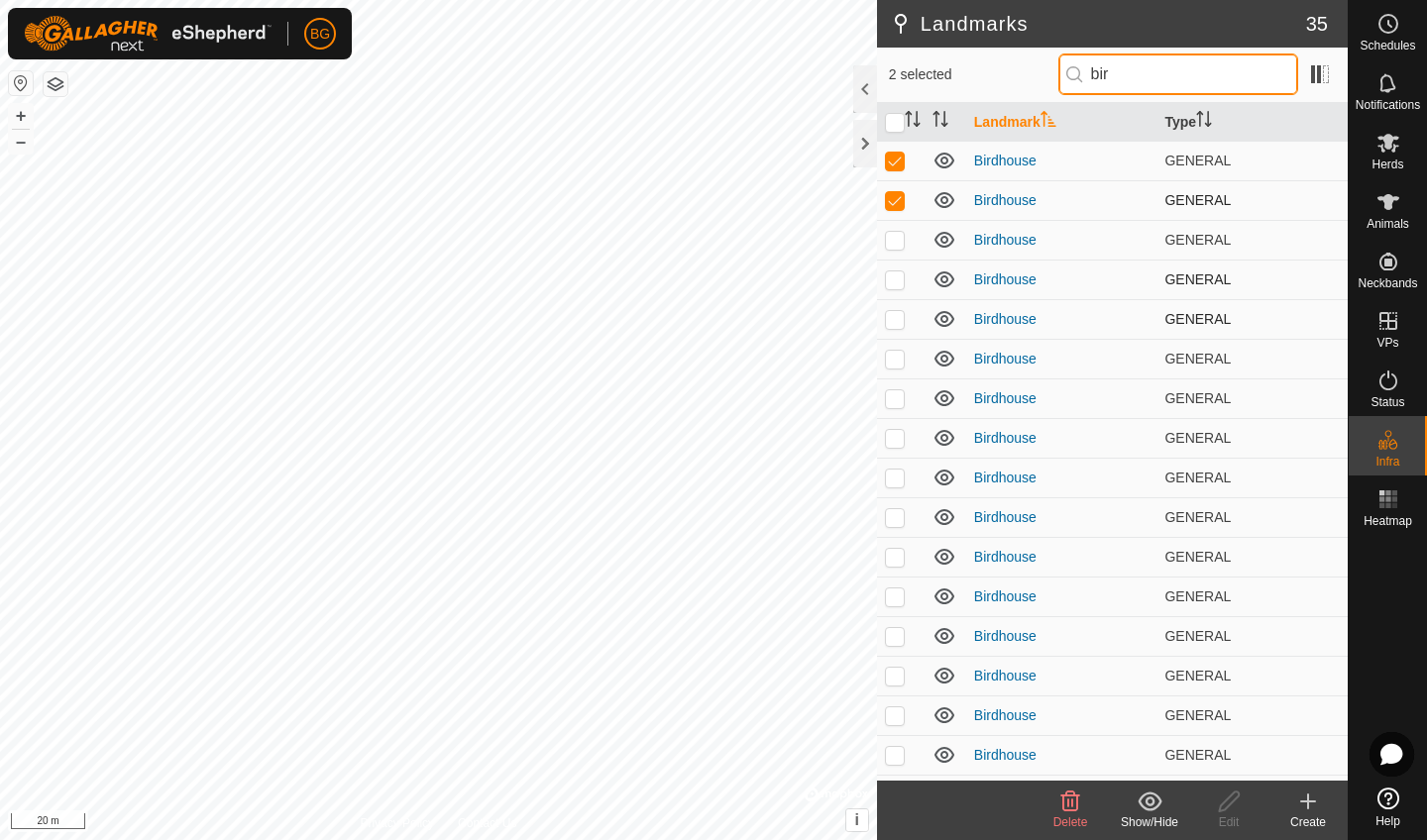 type on "bir" 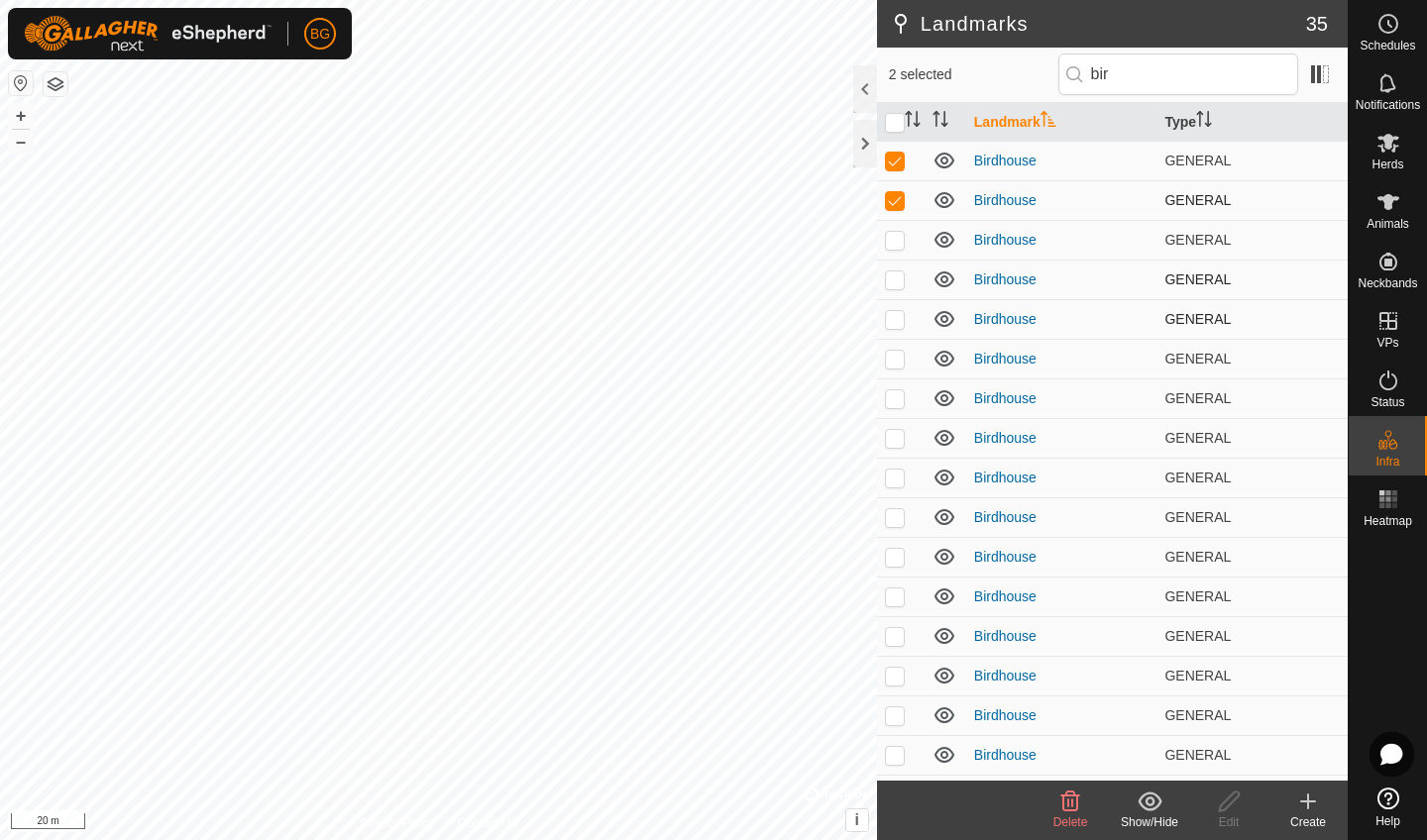 click at bounding box center [895, 200] 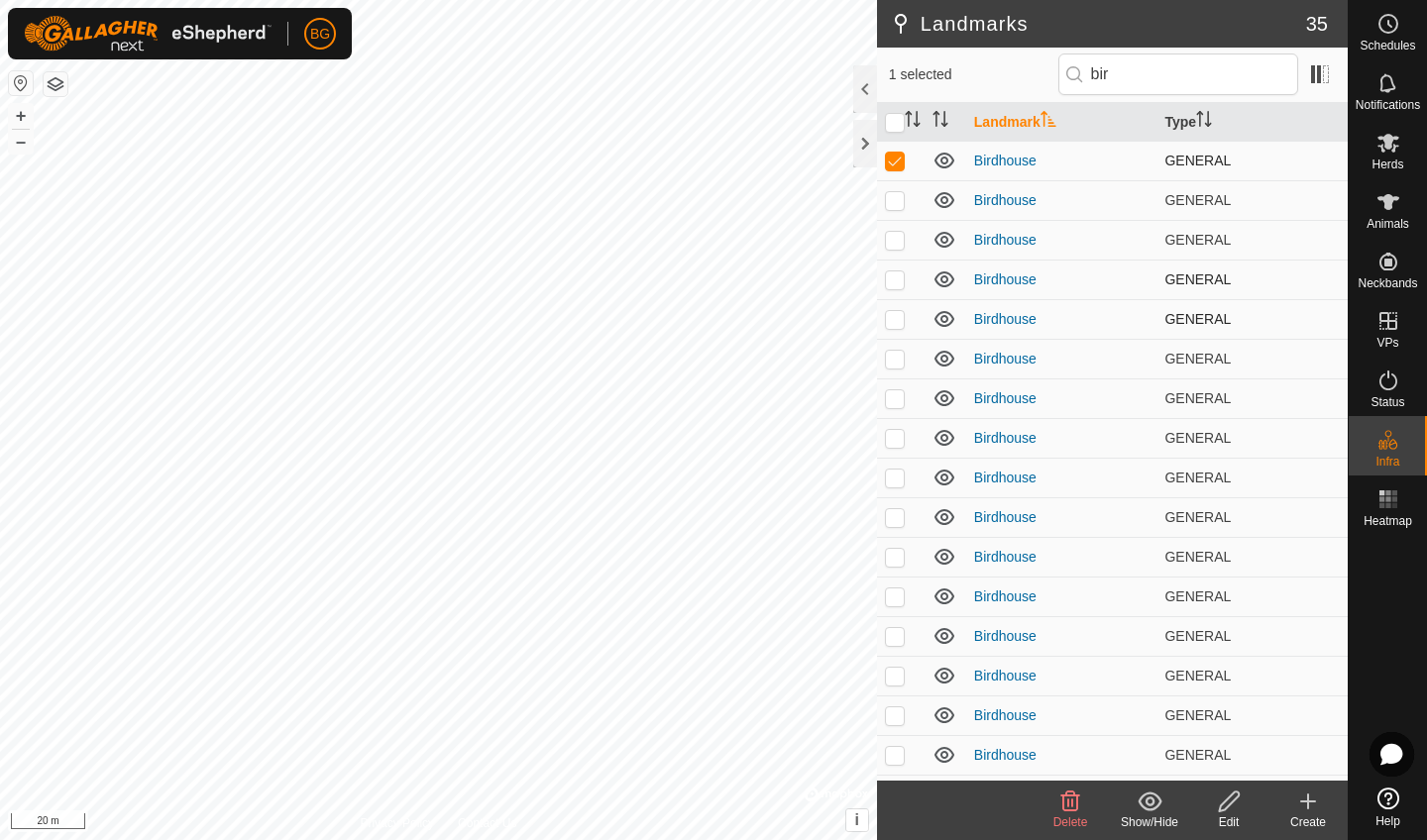 click at bounding box center [895, 160] 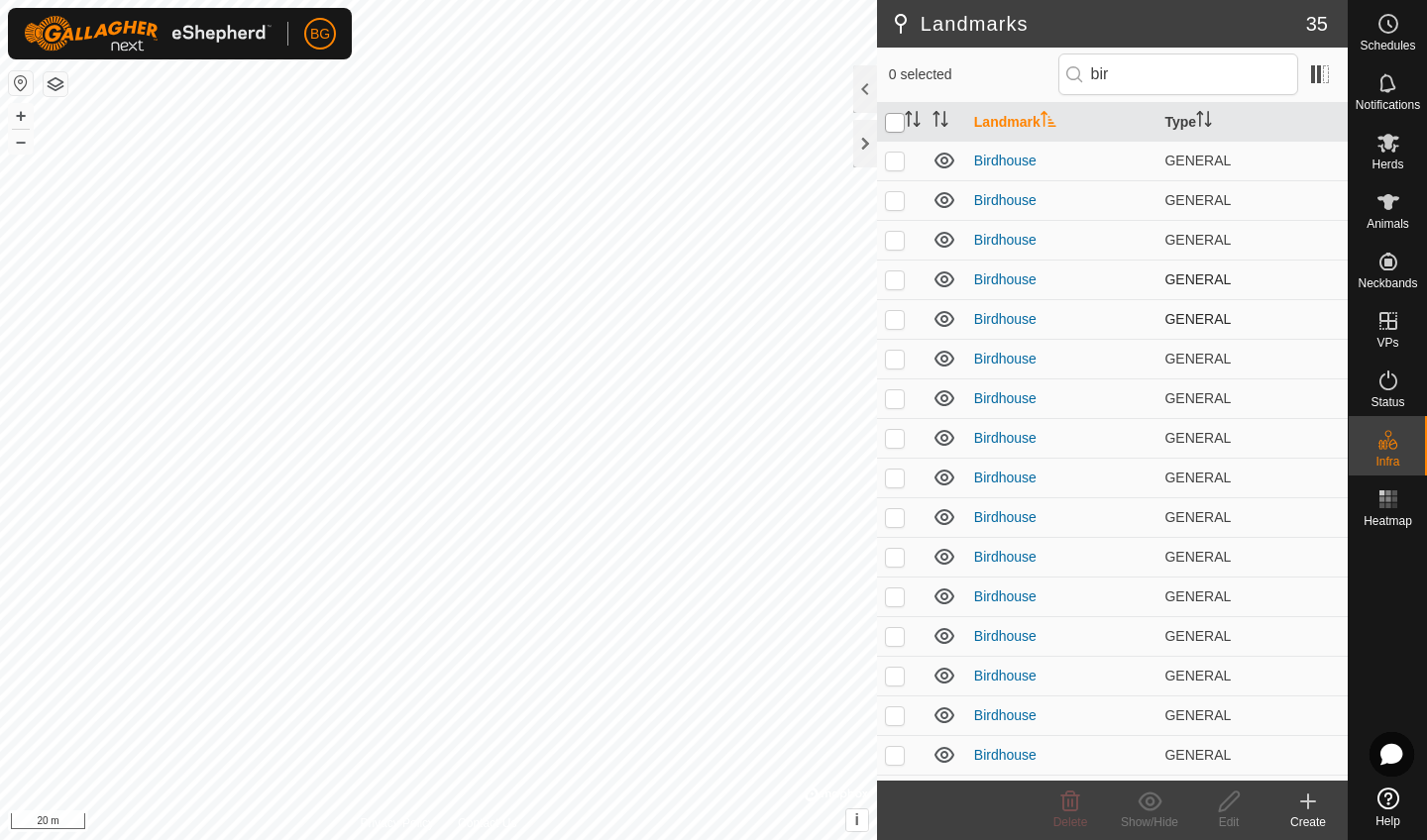 click at bounding box center (895, 123) 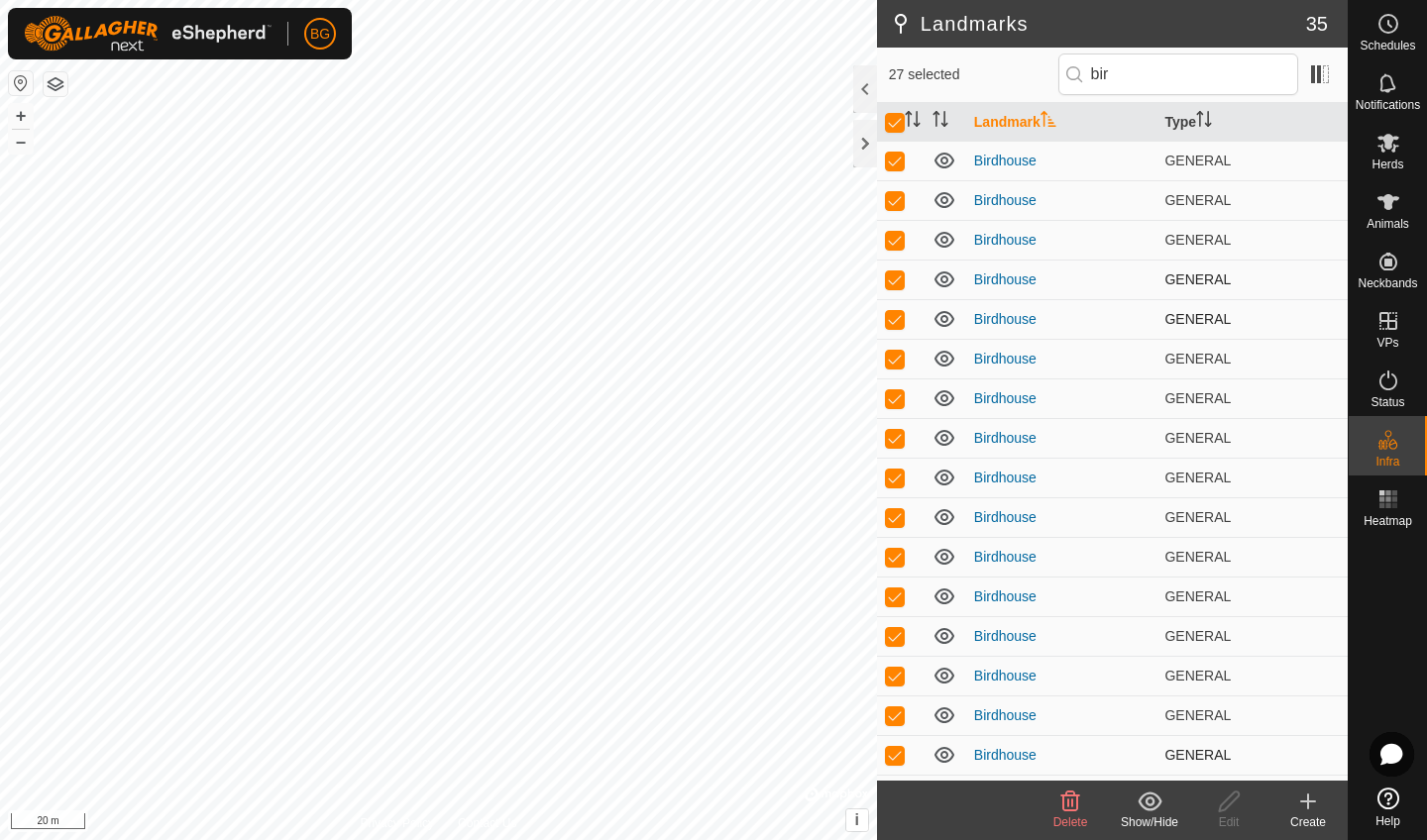scroll, scrollTop: 0, scrollLeft: 0, axis: both 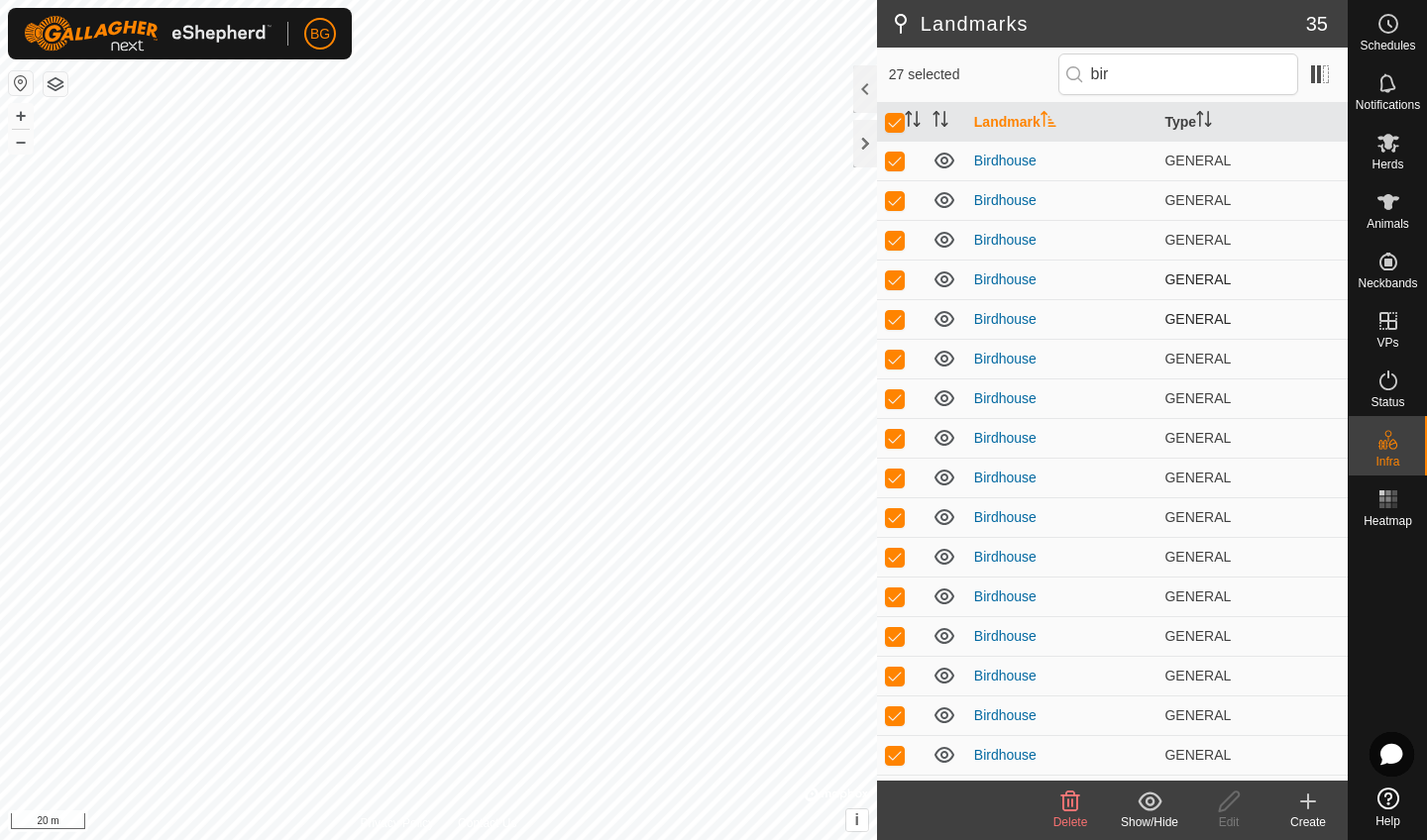 click 